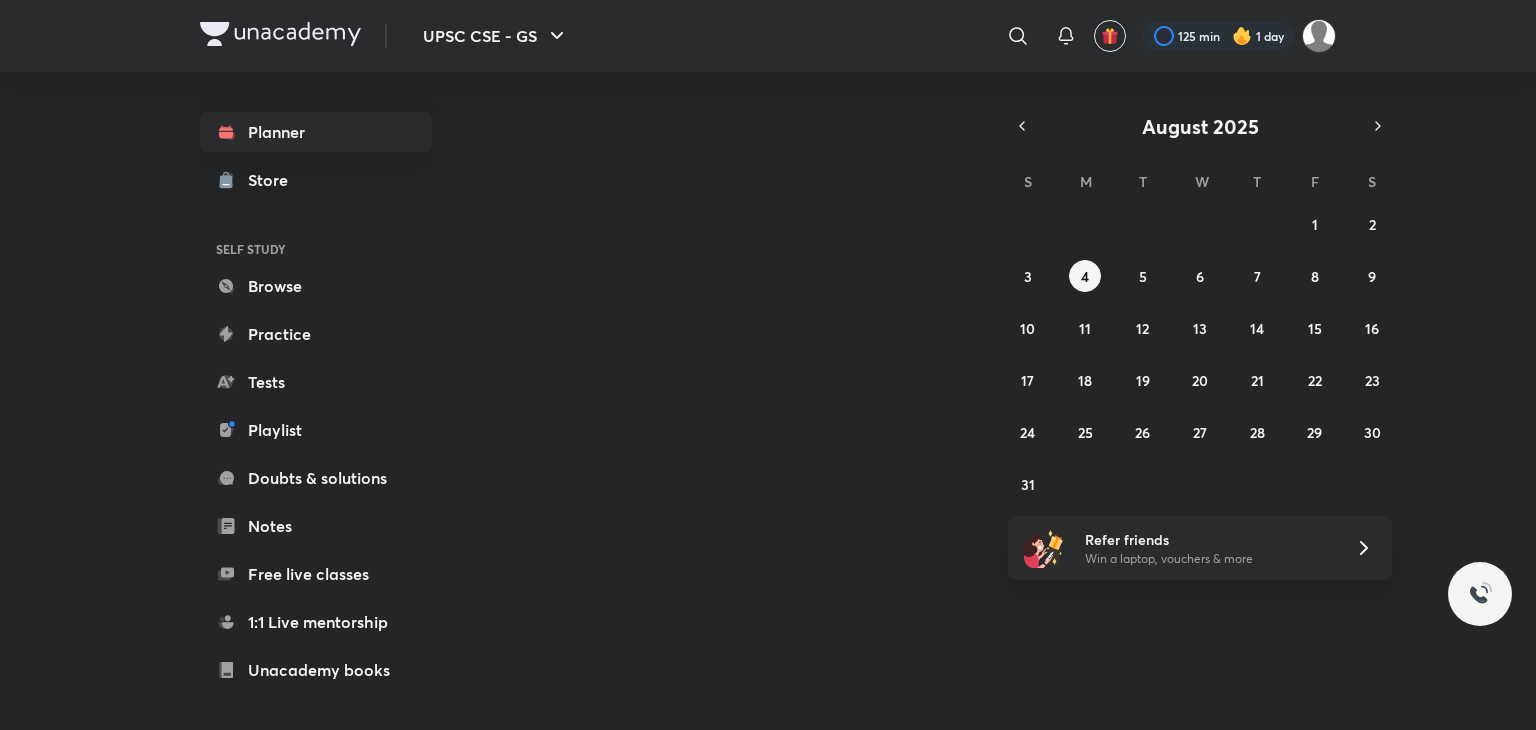 scroll, scrollTop: 0, scrollLeft: 0, axis: both 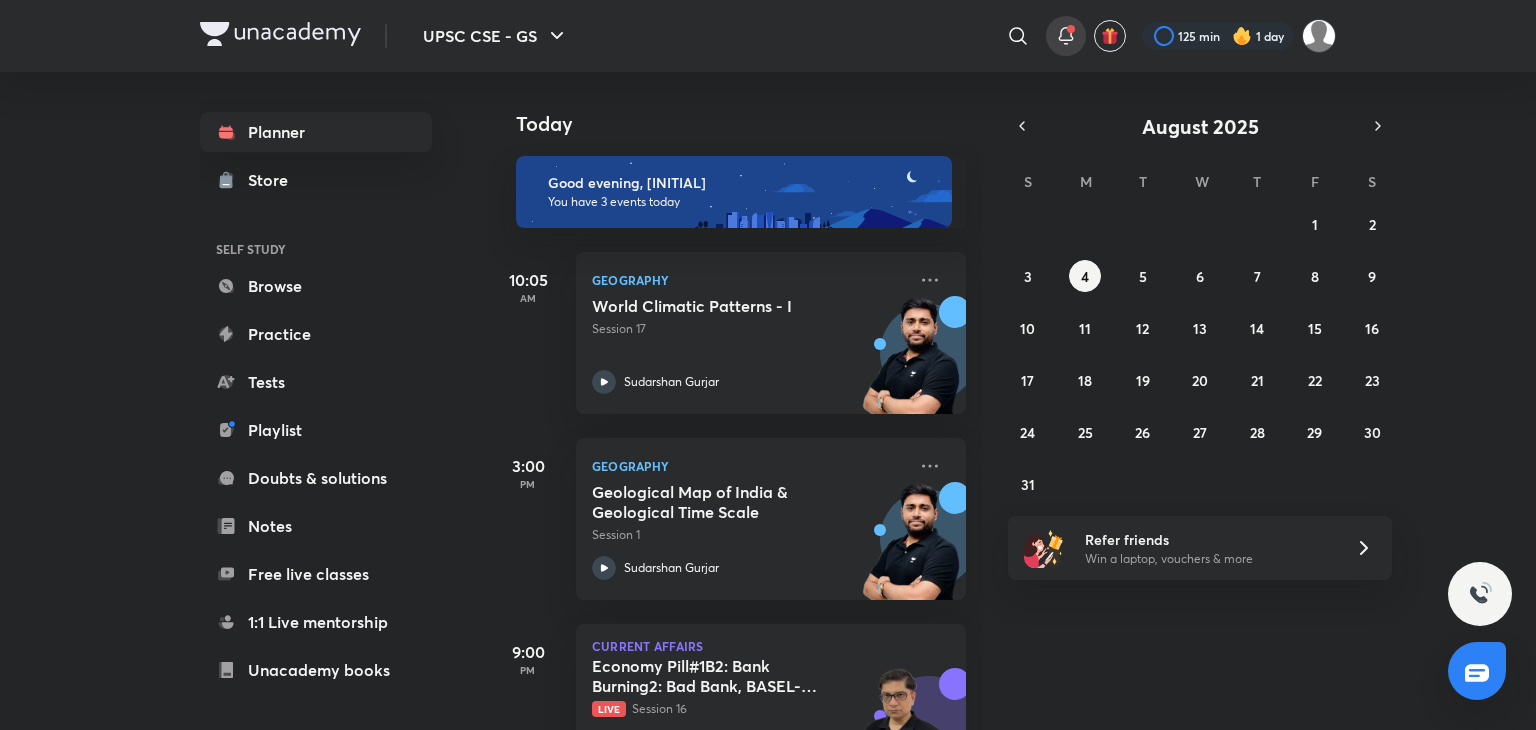 click 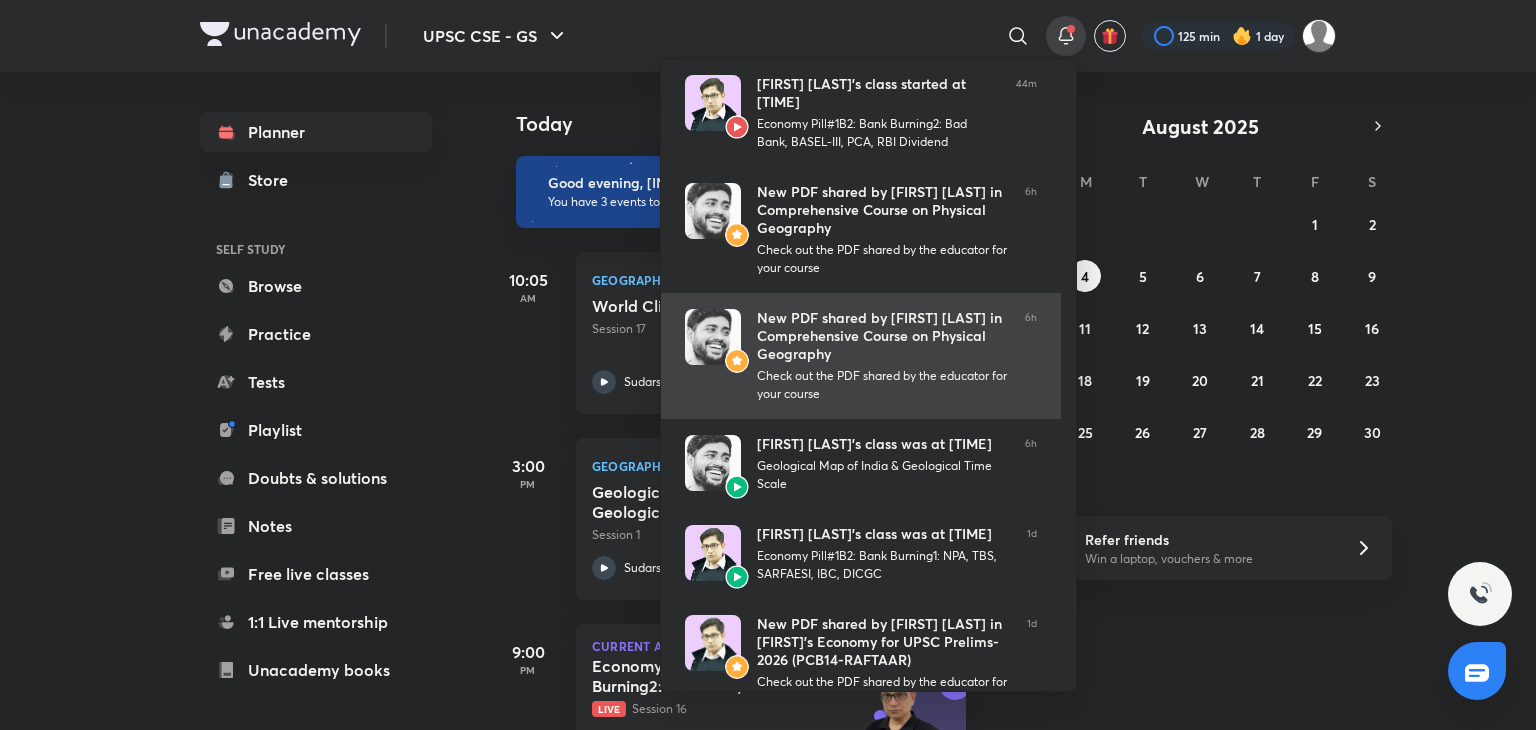 click on "New PDF shared by Sudarshan Gurjar in Comprehensive Course on Physical Geography" at bounding box center (883, 336) 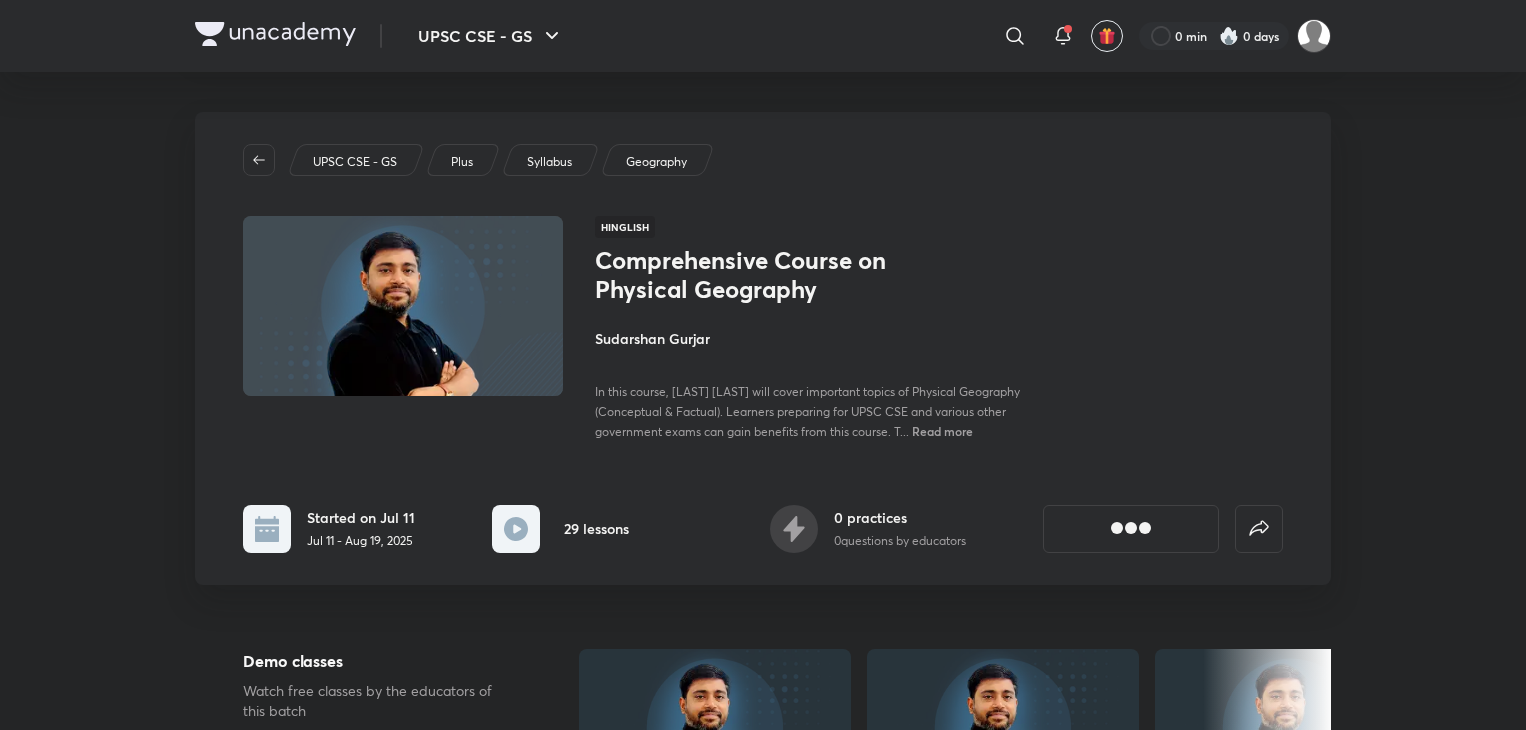 scroll, scrollTop: 0, scrollLeft: 0, axis: both 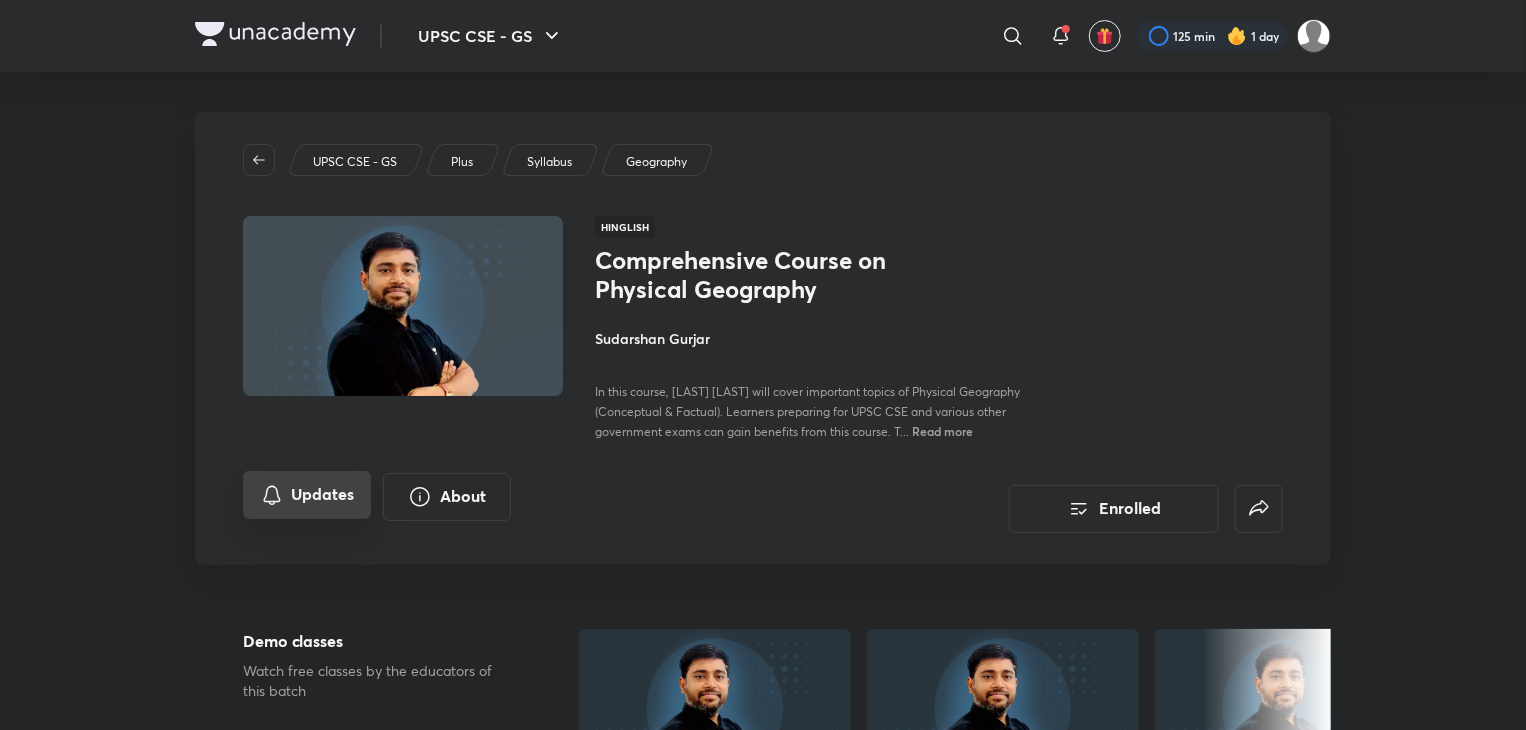 click on "Updates" at bounding box center [307, 495] 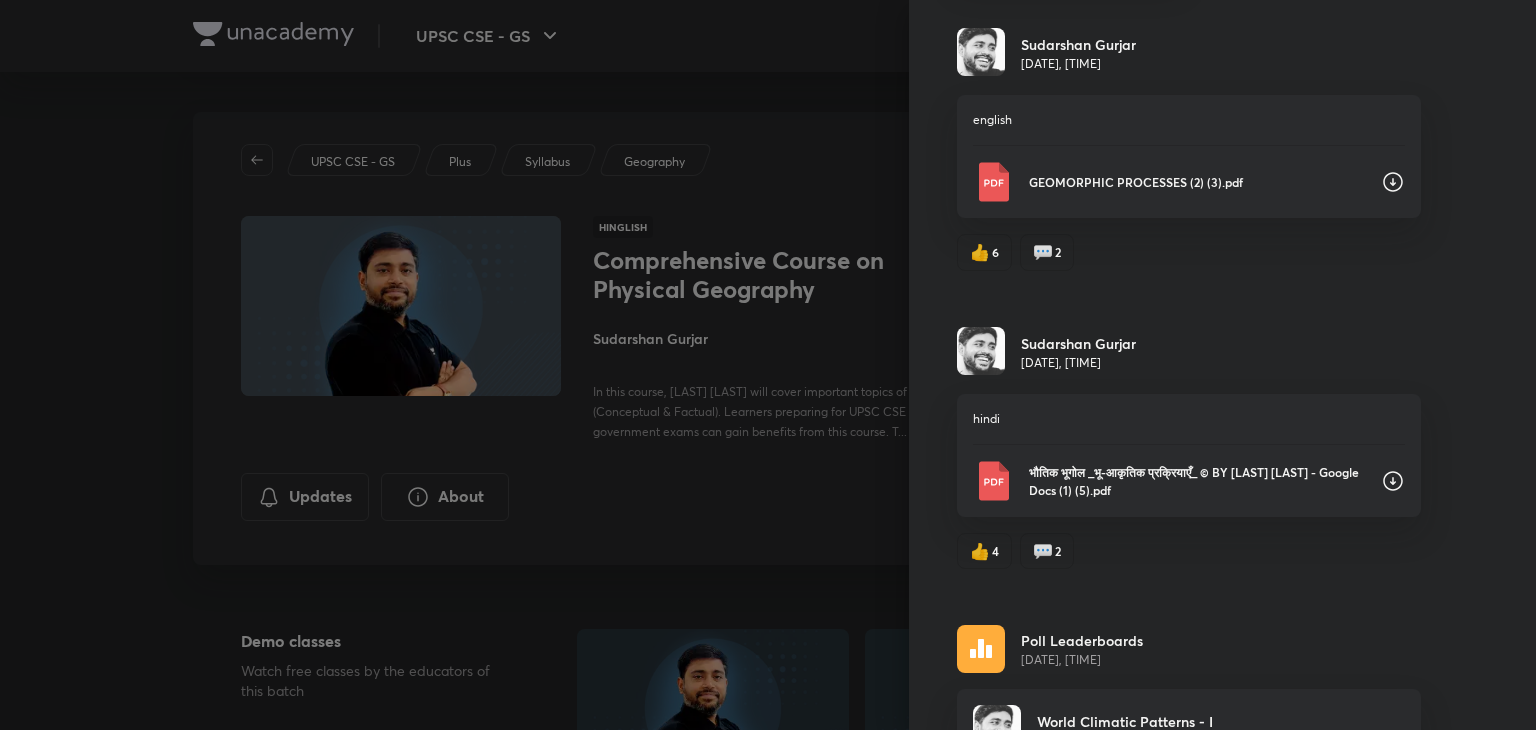 scroll, scrollTop: 210, scrollLeft: 0, axis: vertical 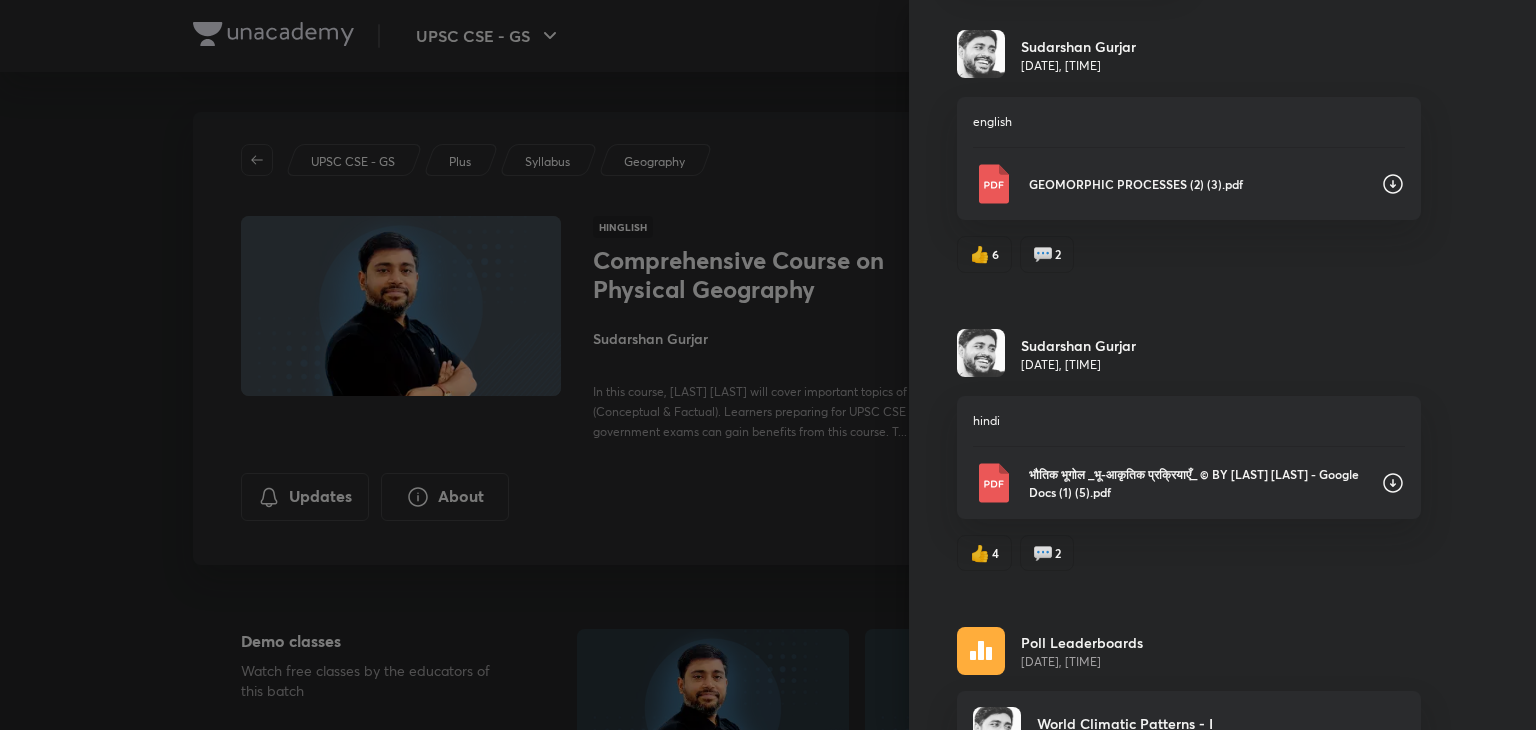 click on "GEOMORPHIC PROCESSES (2) (3).pdf" at bounding box center [1189, 184] 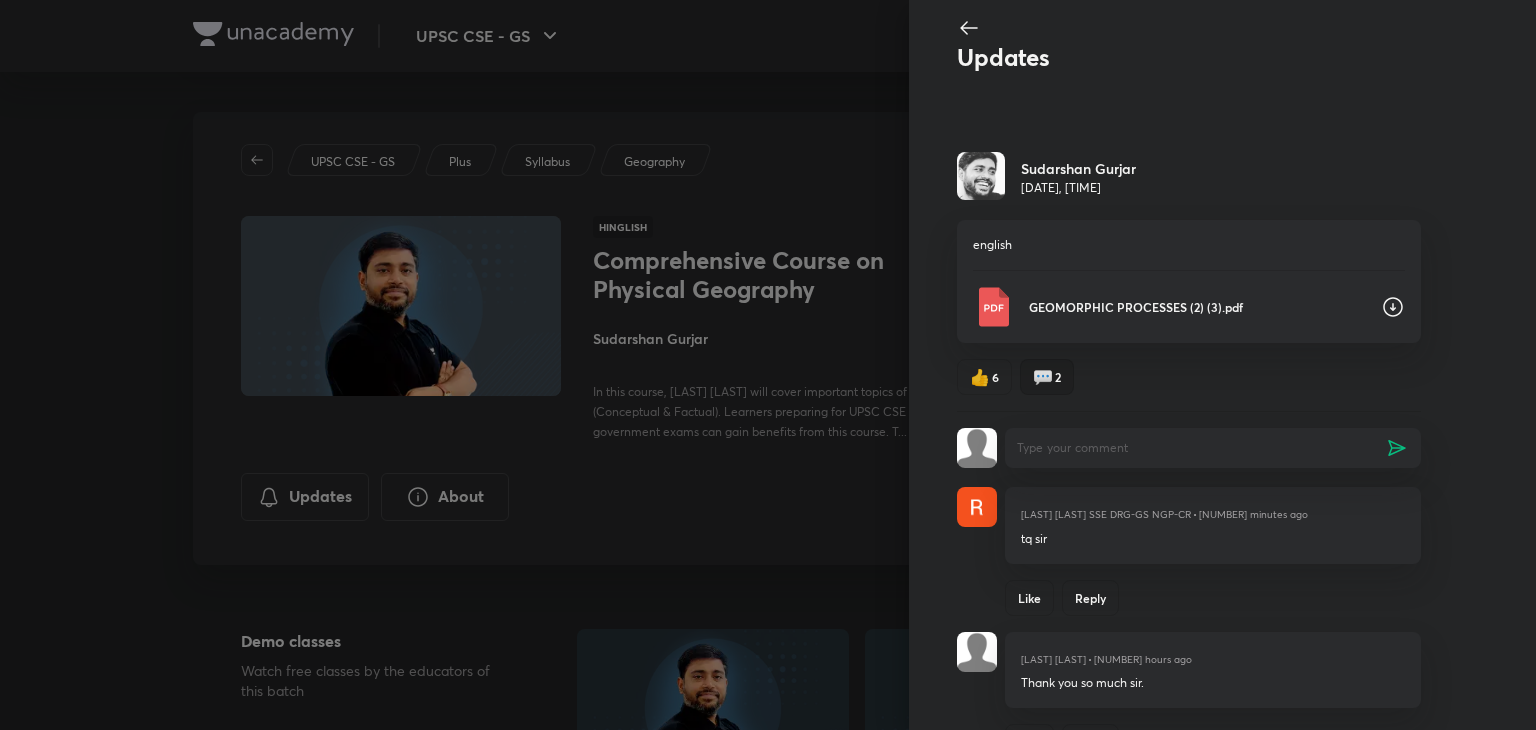 scroll, scrollTop: 0, scrollLeft: 0, axis: both 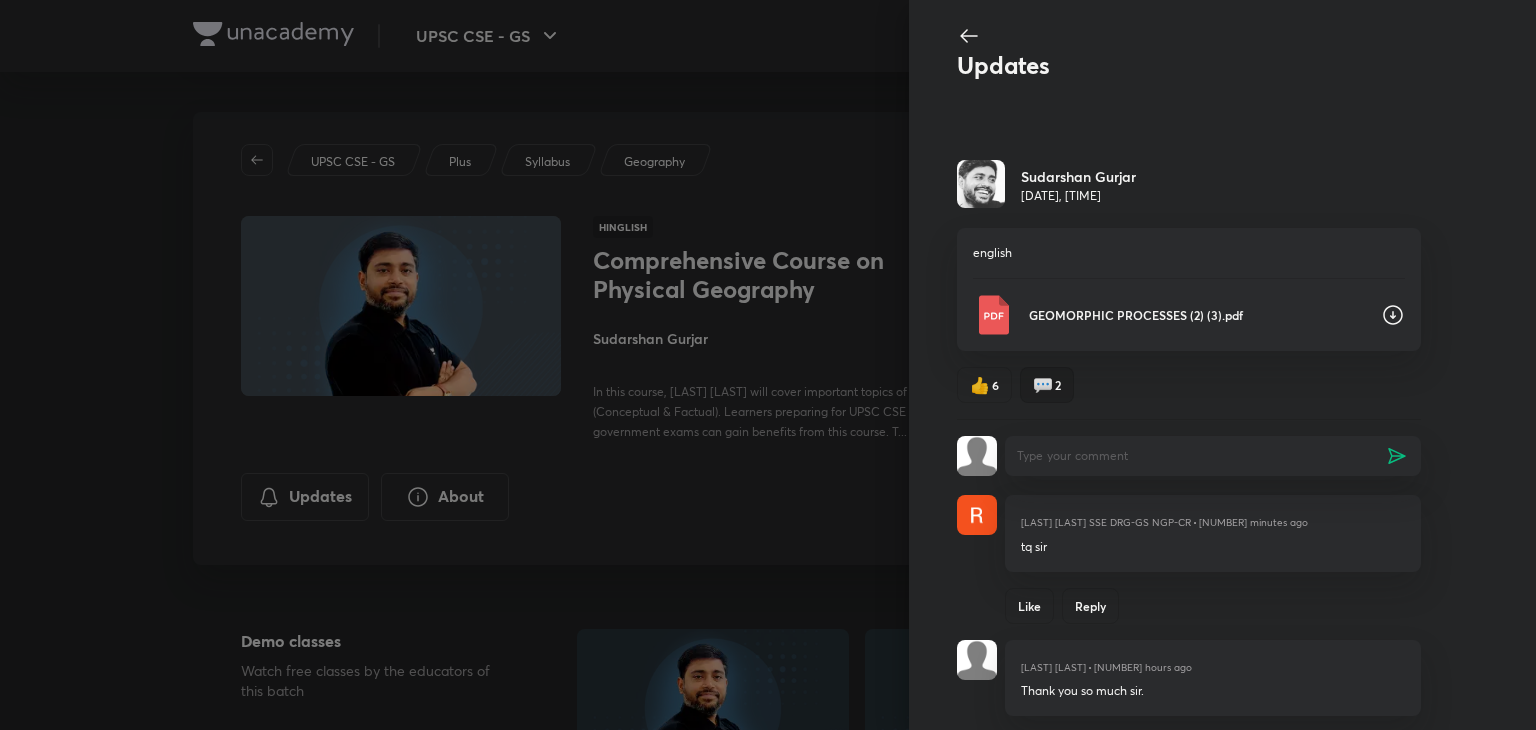 click 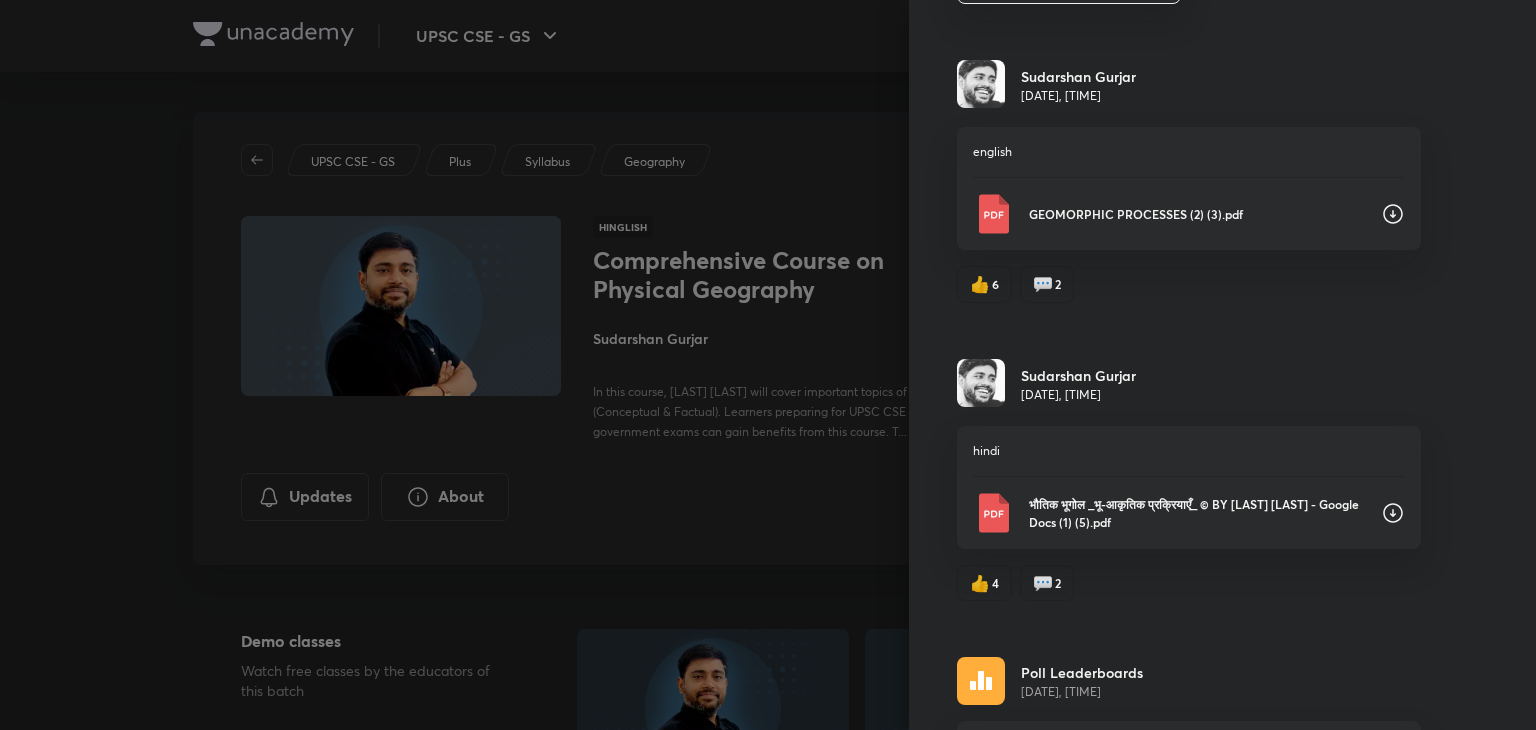 scroll, scrollTop: 192, scrollLeft: 0, axis: vertical 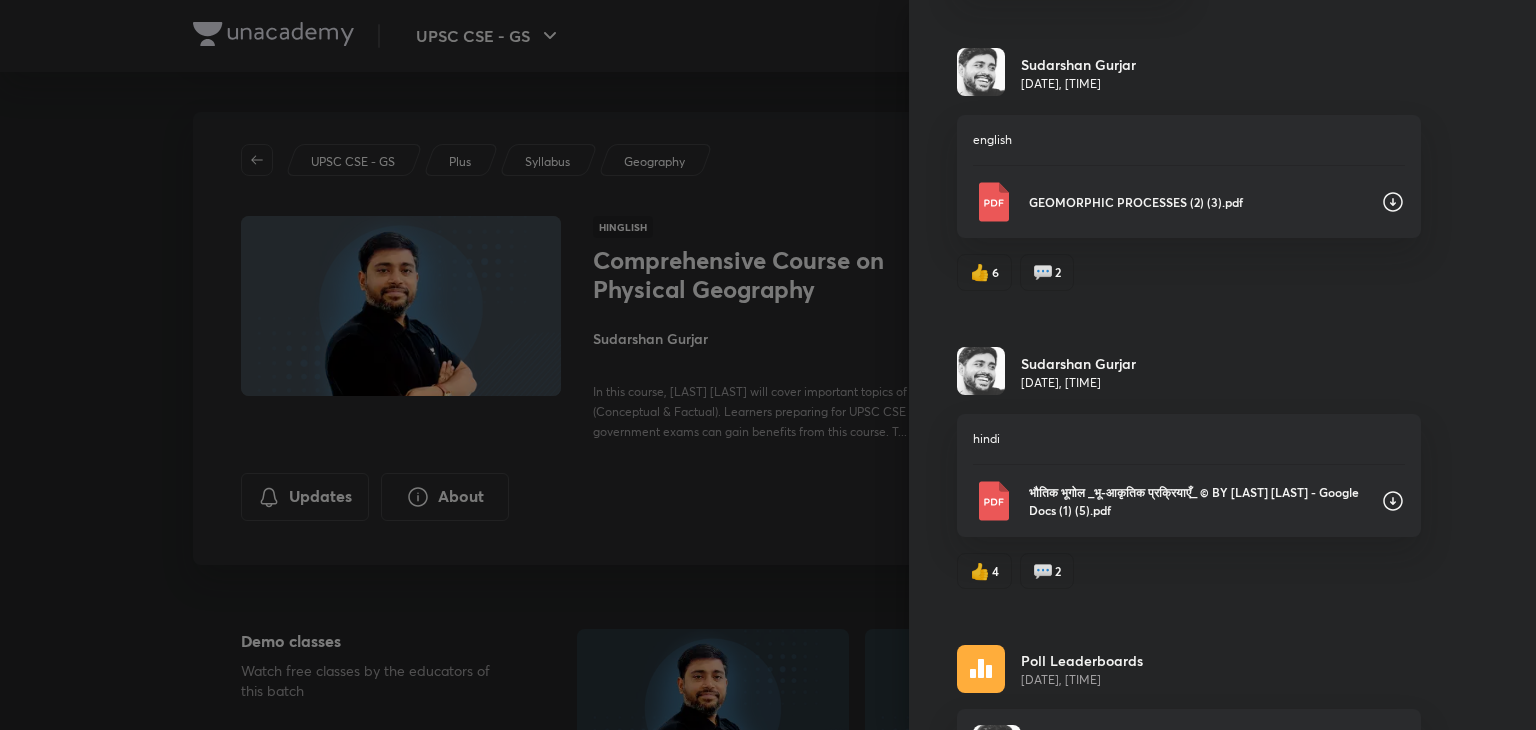 click on "2" at bounding box center [1058, 571] 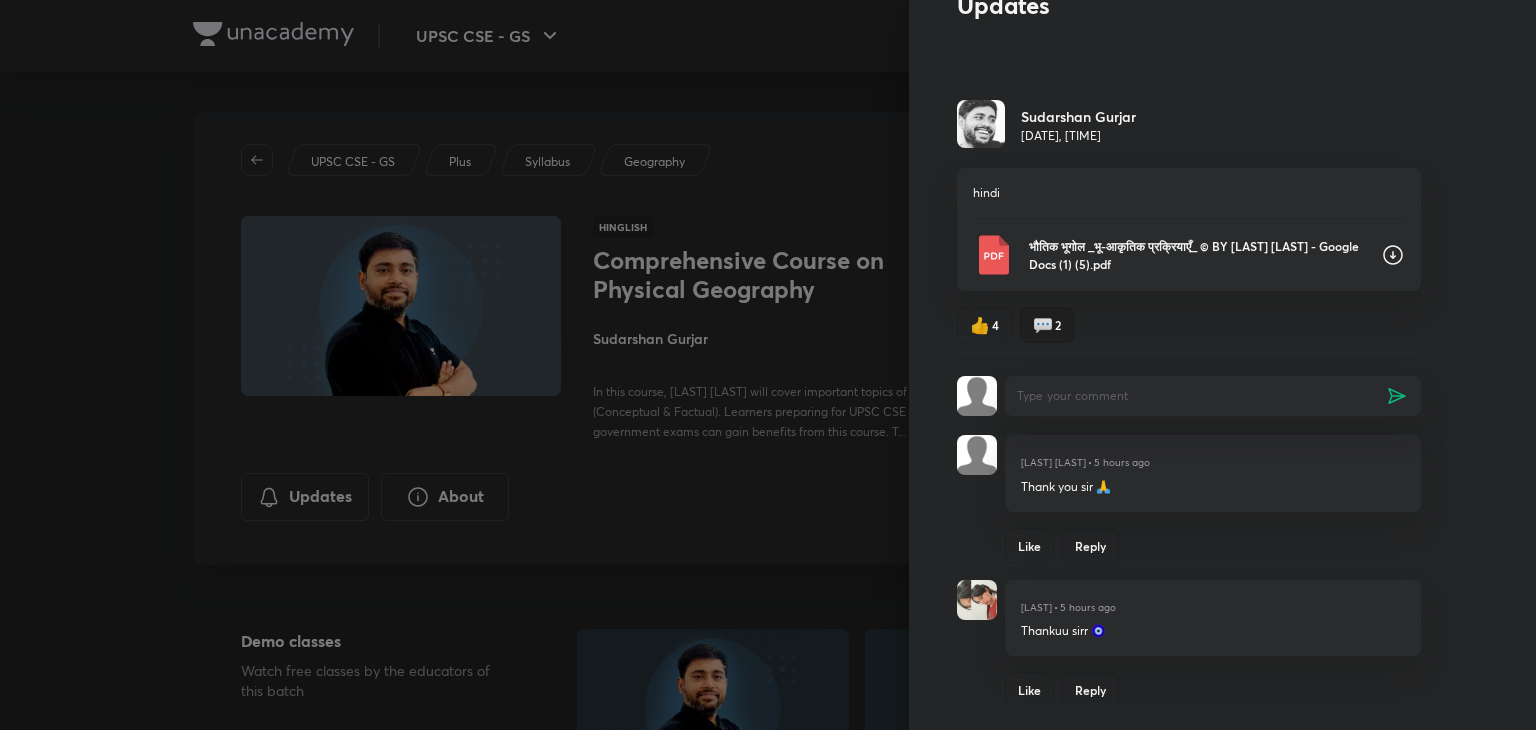 scroll, scrollTop: 0, scrollLeft: 0, axis: both 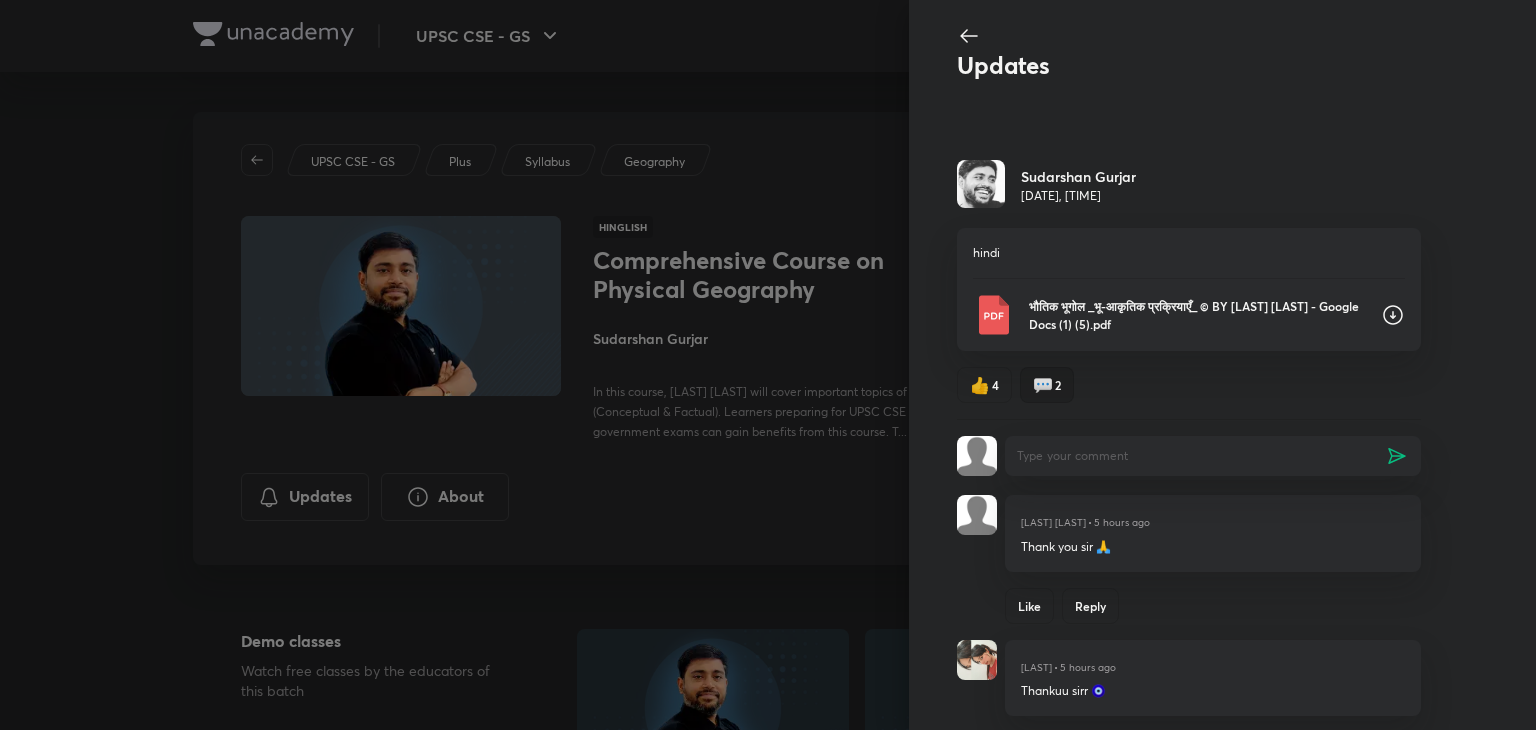 click 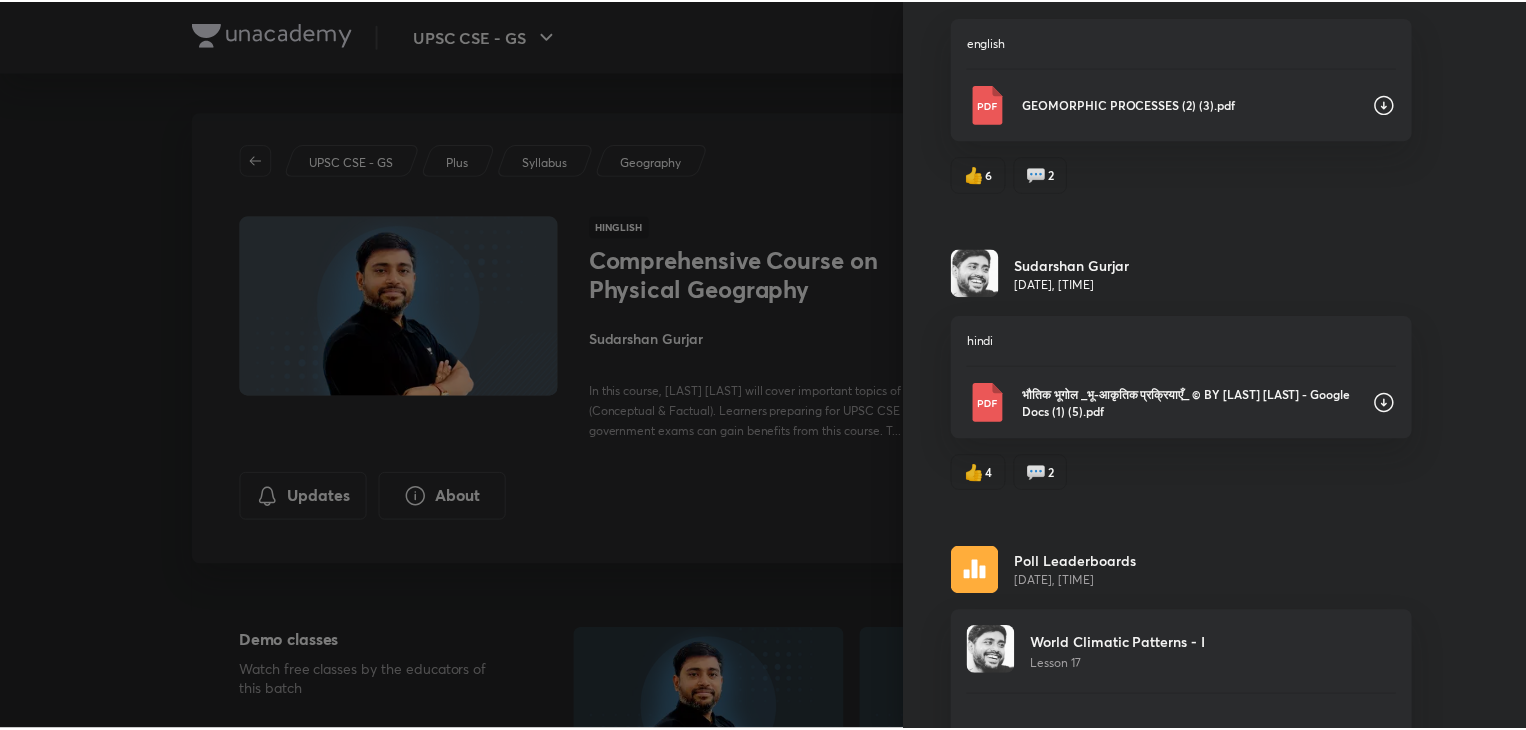 scroll, scrollTop: 0, scrollLeft: 0, axis: both 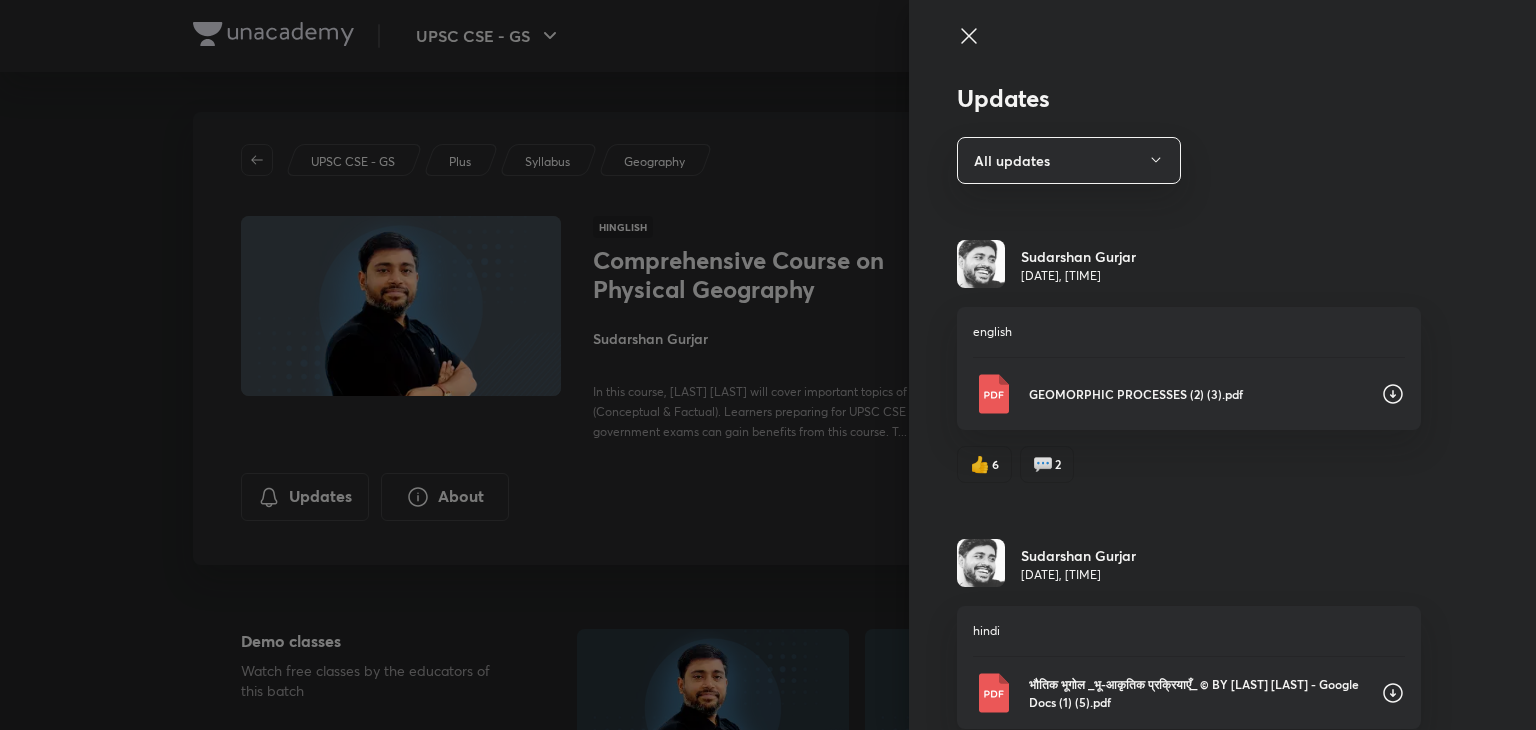 click 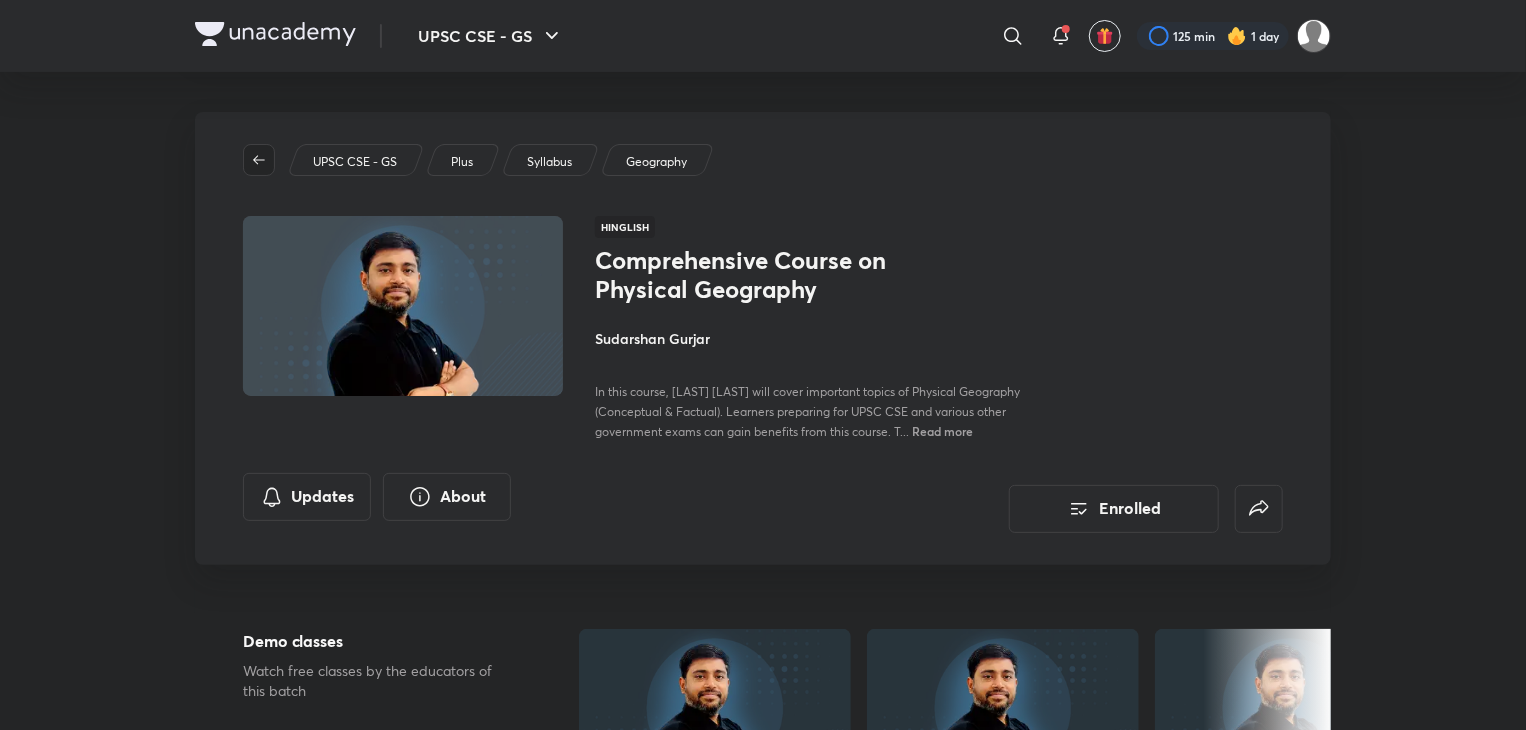 click on "UPSC CSE - GS Plus Syllabus Geography Hinglish Comprehensive Course on Physical Geography Sudarshan Gurjar In this course, Sudarshan Gurjar will cover important topics of Physical Geography (Conceptual & Factual). Learners preparing for UPSC CSE and various other government exams can gain benefits from this course. T...  Read more Updates About Enrolled" at bounding box center (763, 338) 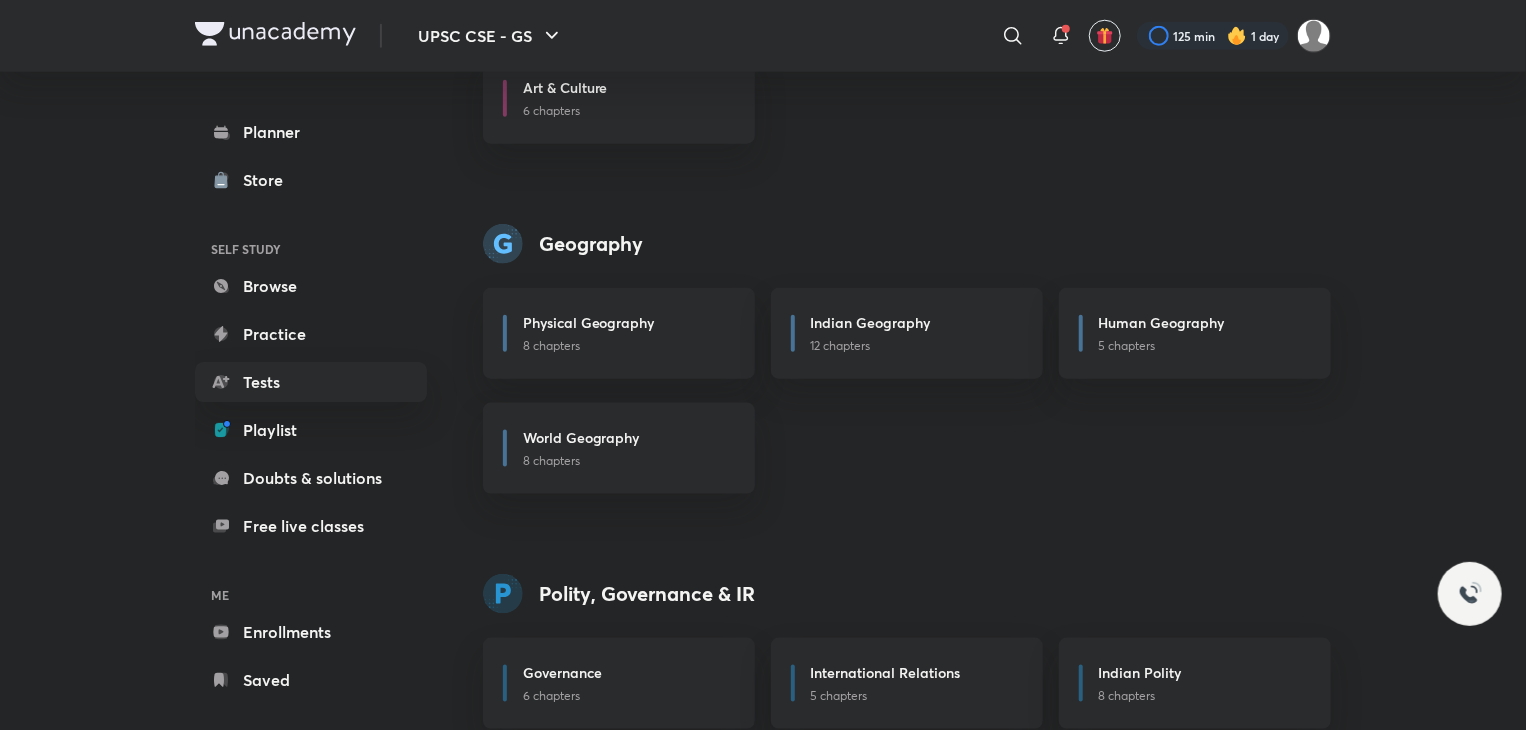 scroll, scrollTop: 1191, scrollLeft: 0, axis: vertical 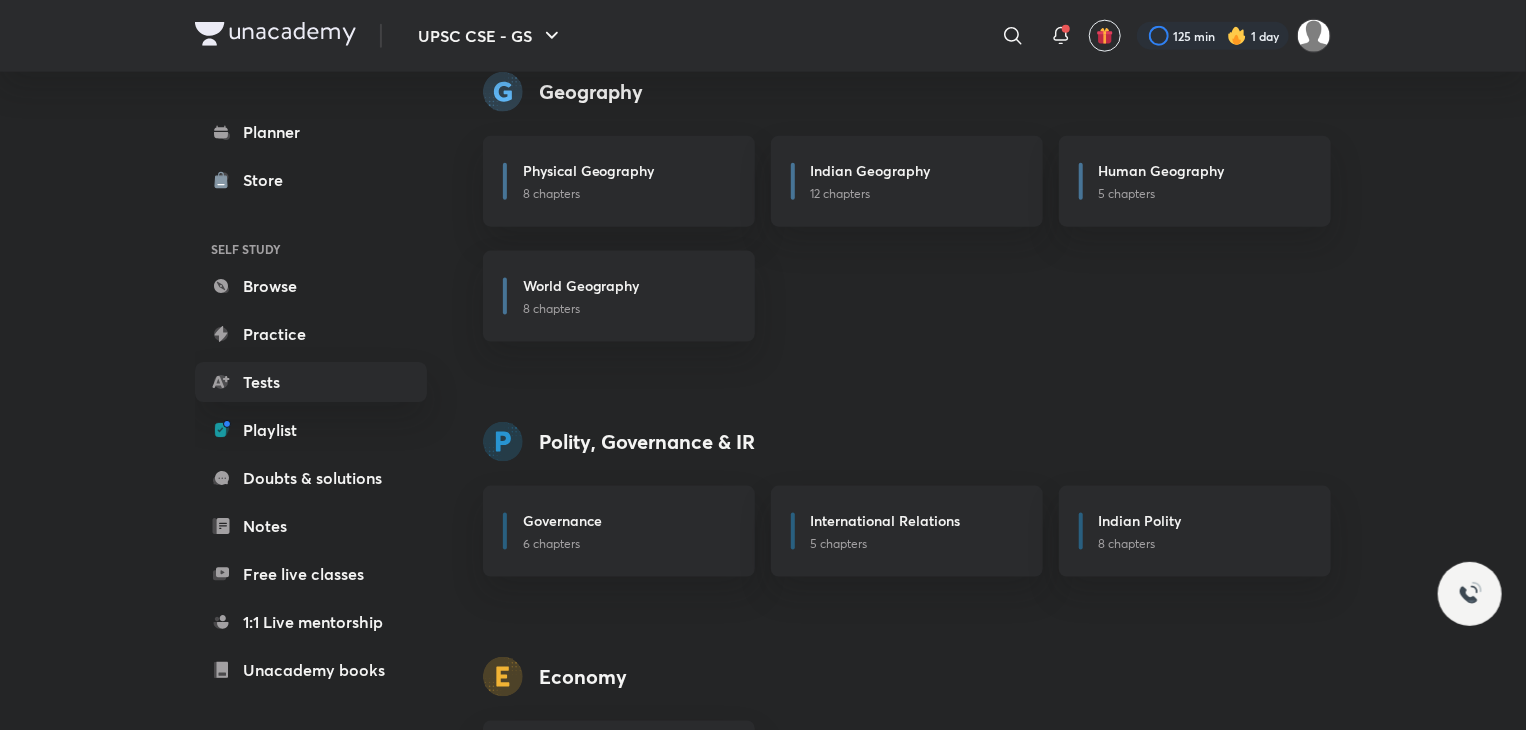 click 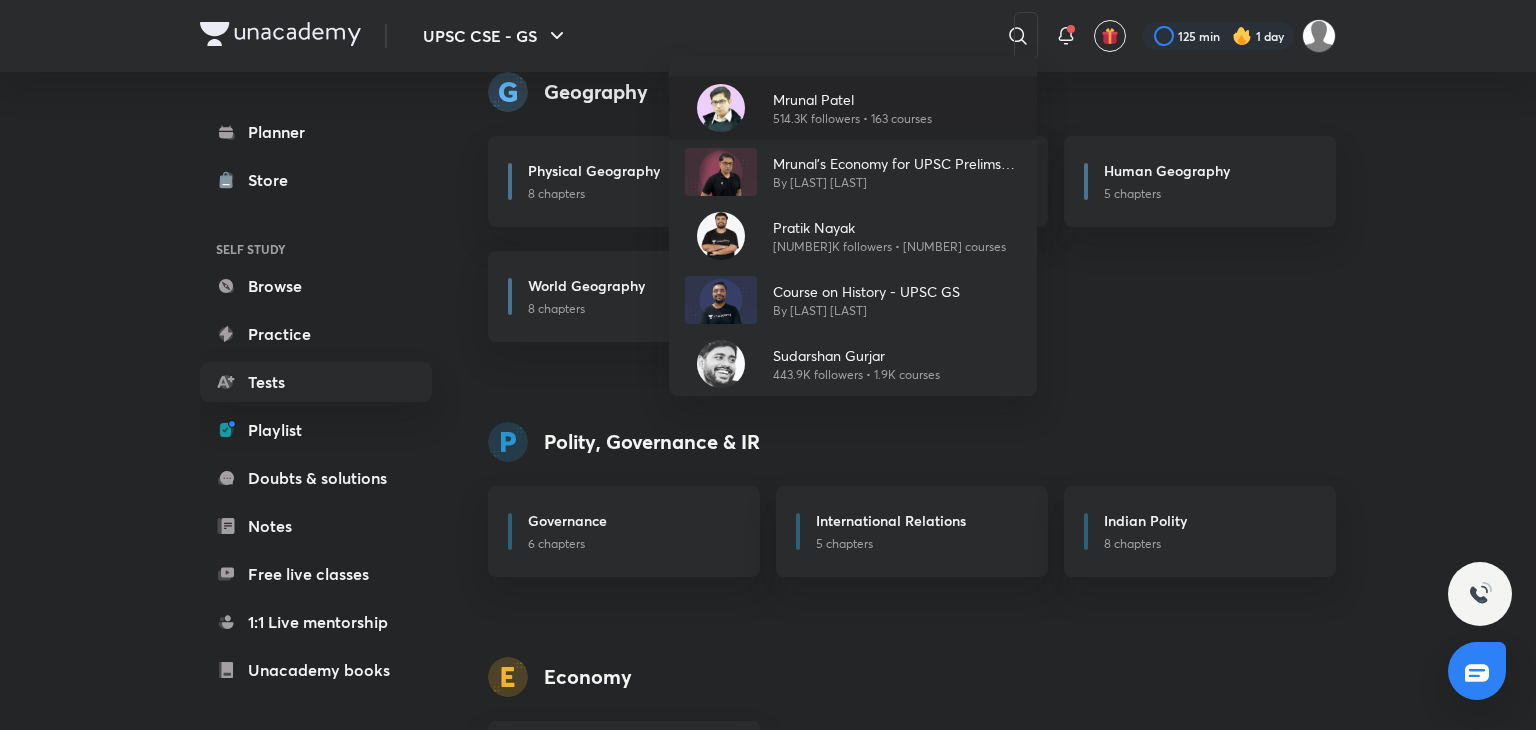 click on "Mrunal Patel" at bounding box center [852, 99] 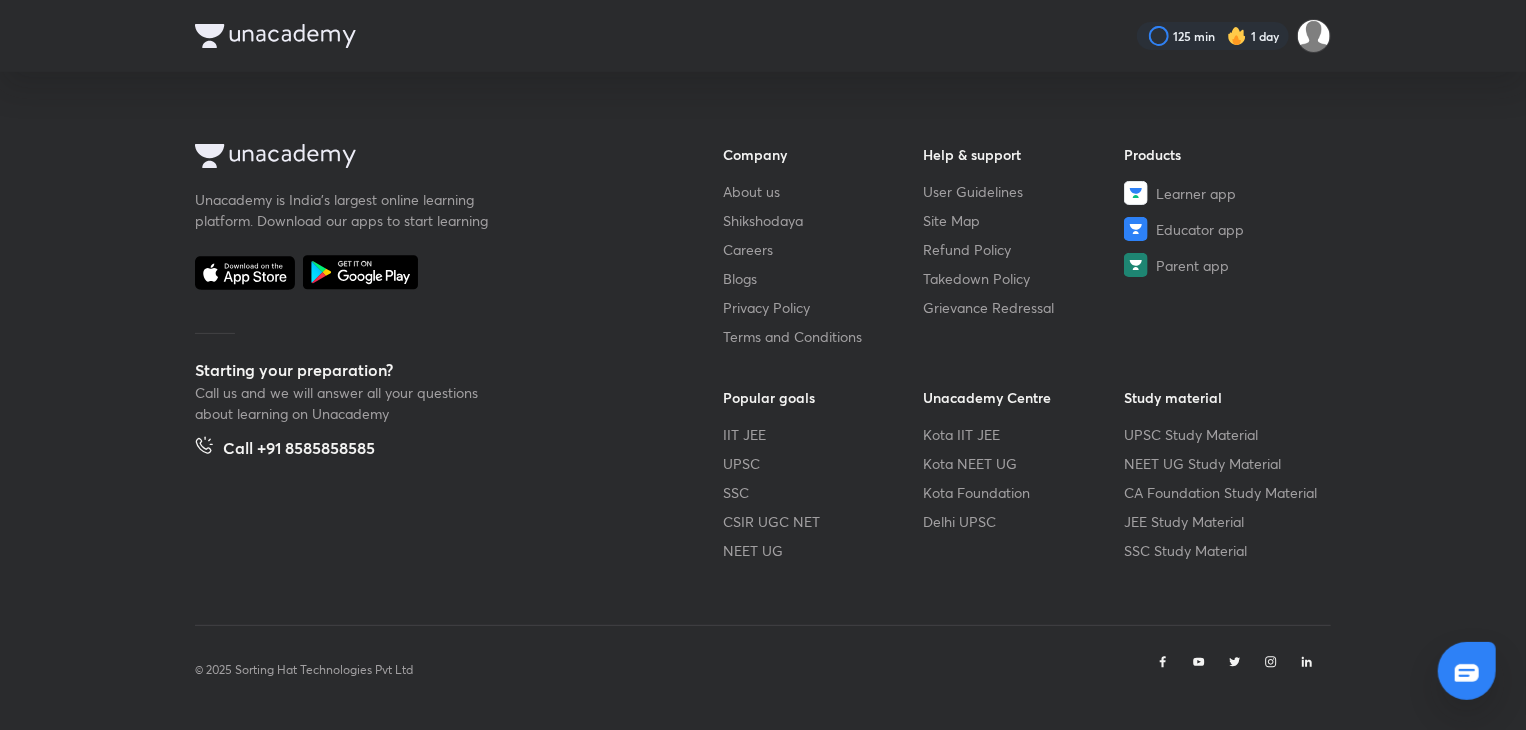 scroll, scrollTop: 0, scrollLeft: 0, axis: both 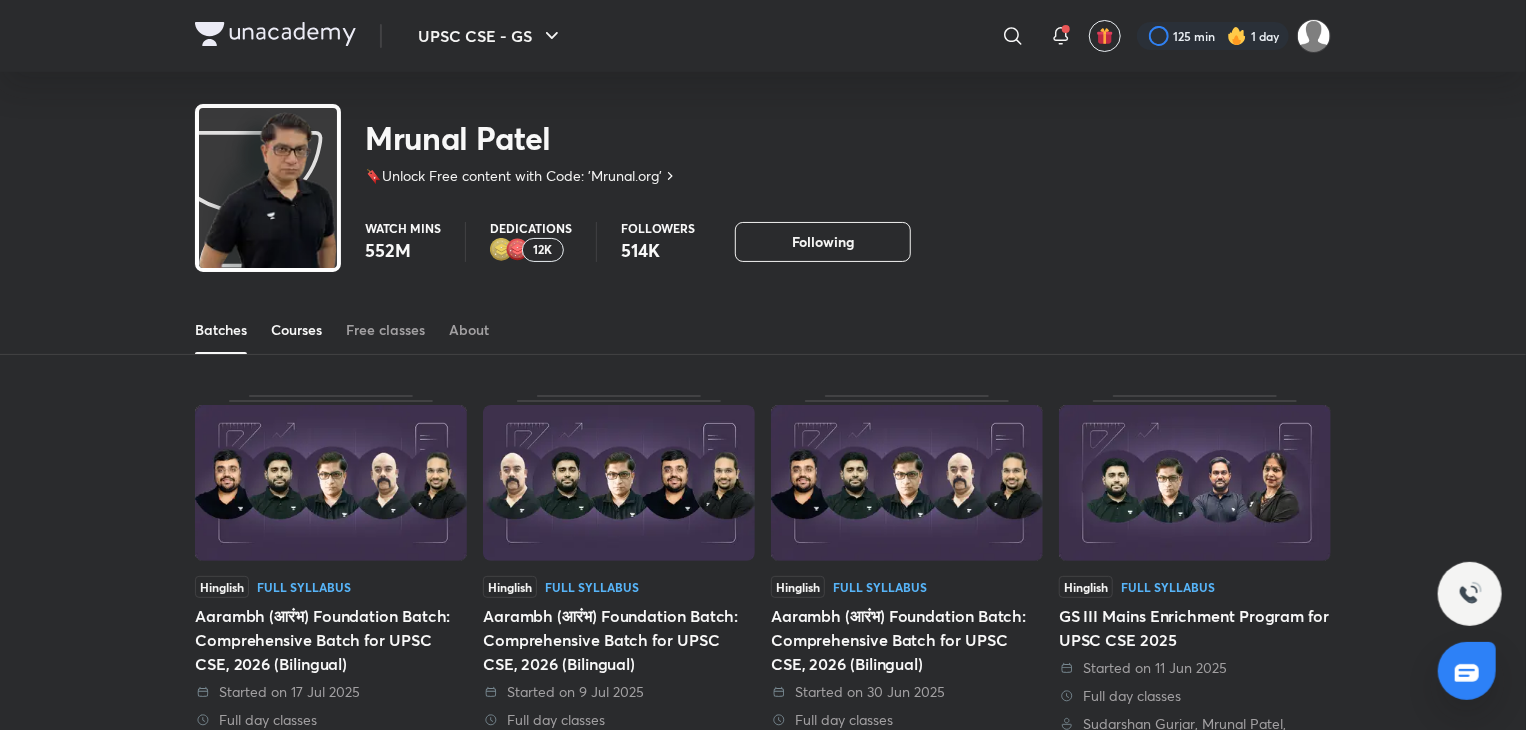 click on "Courses" at bounding box center [296, 330] 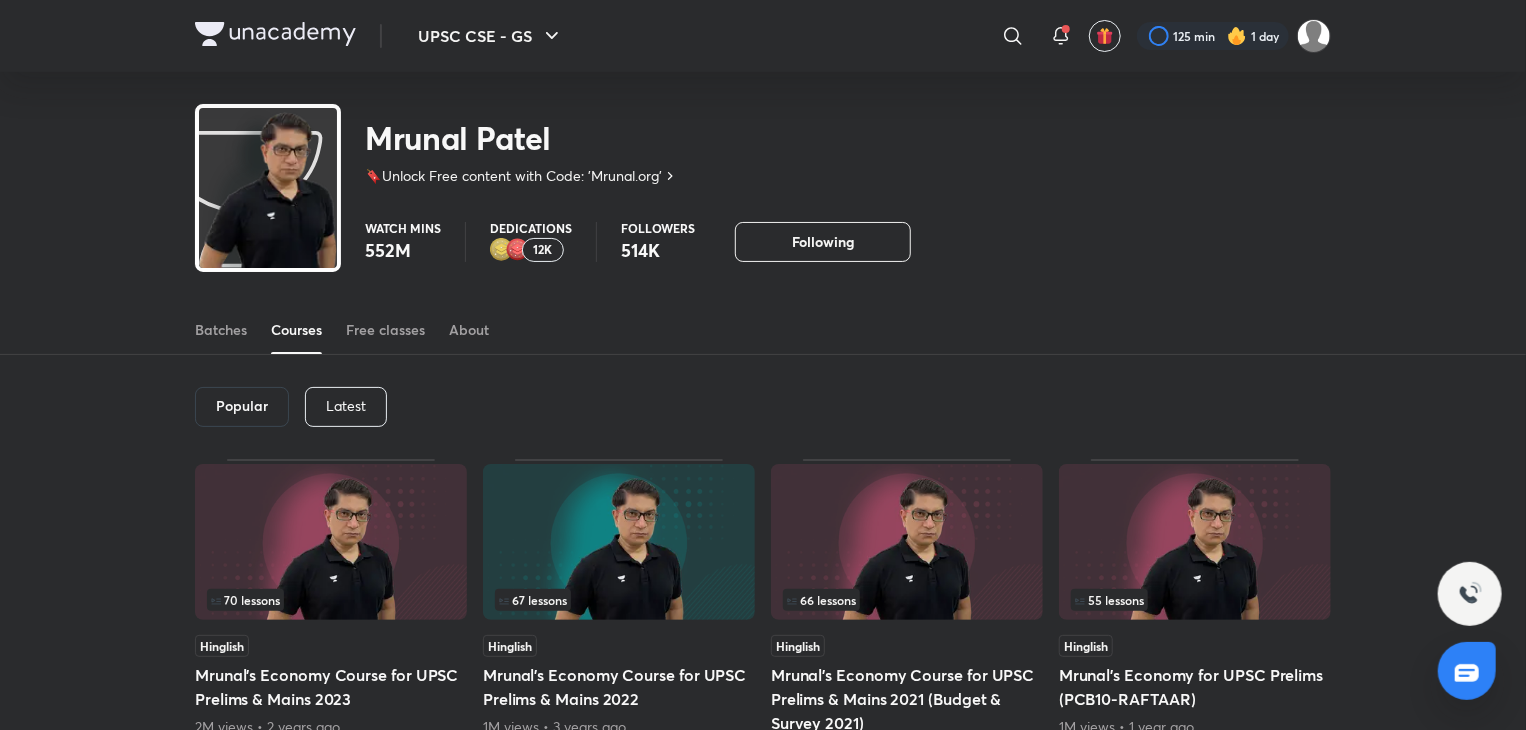 click on "Latest" at bounding box center (346, 407) 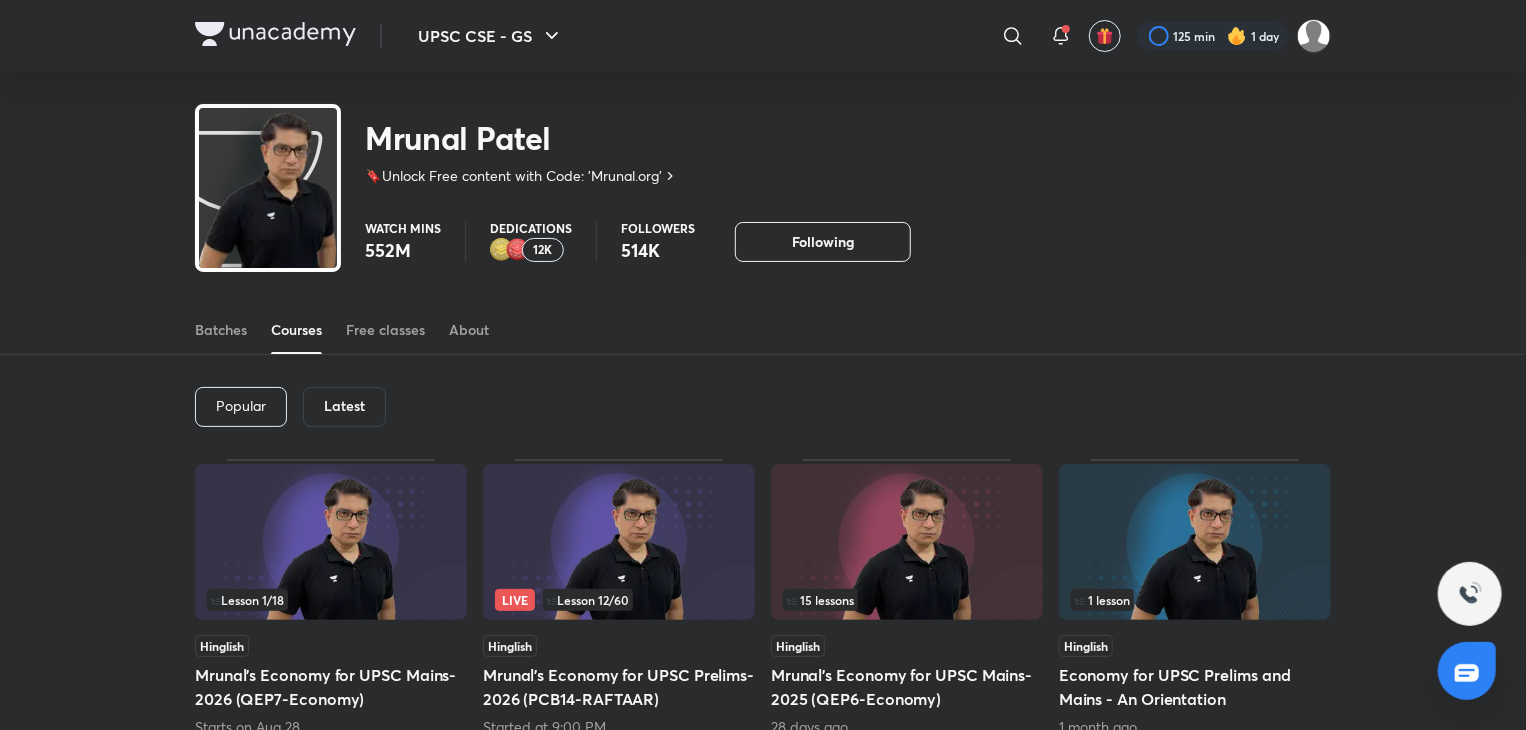 click on "Latest" at bounding box center (344, 406) 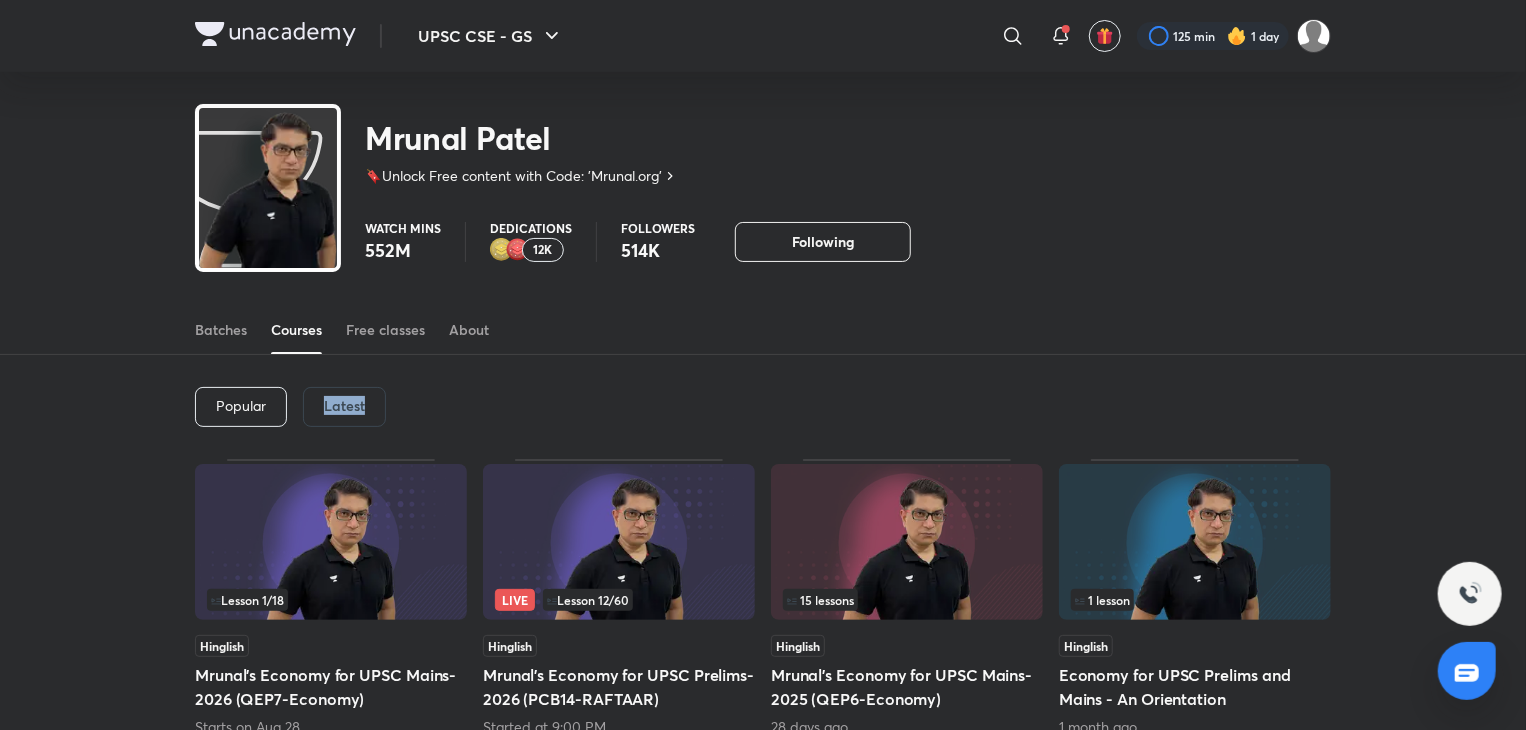click on "Latest" at bounding box center [344, 406] 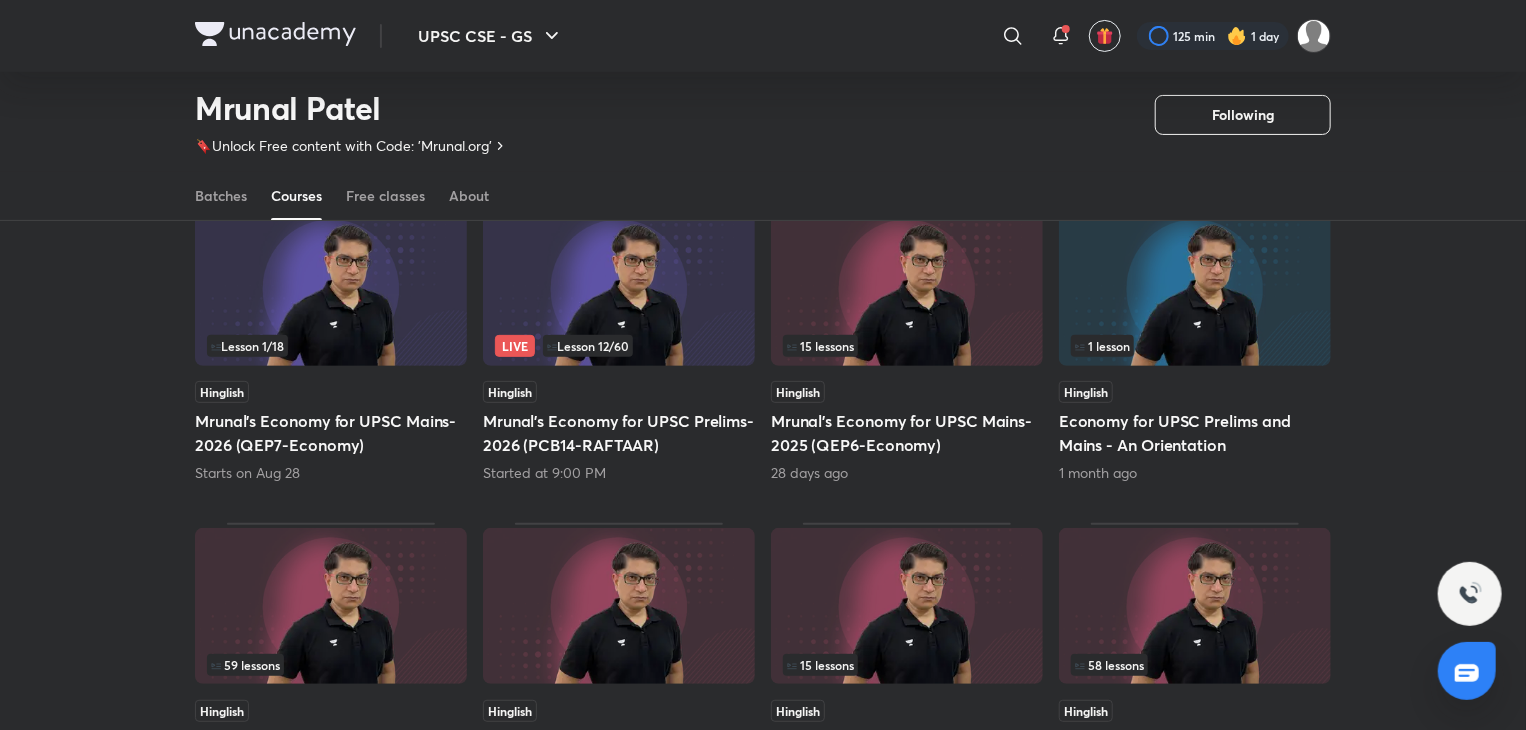 scroll, scrollTop: 195, scrollLeft: 0, axis: vertical 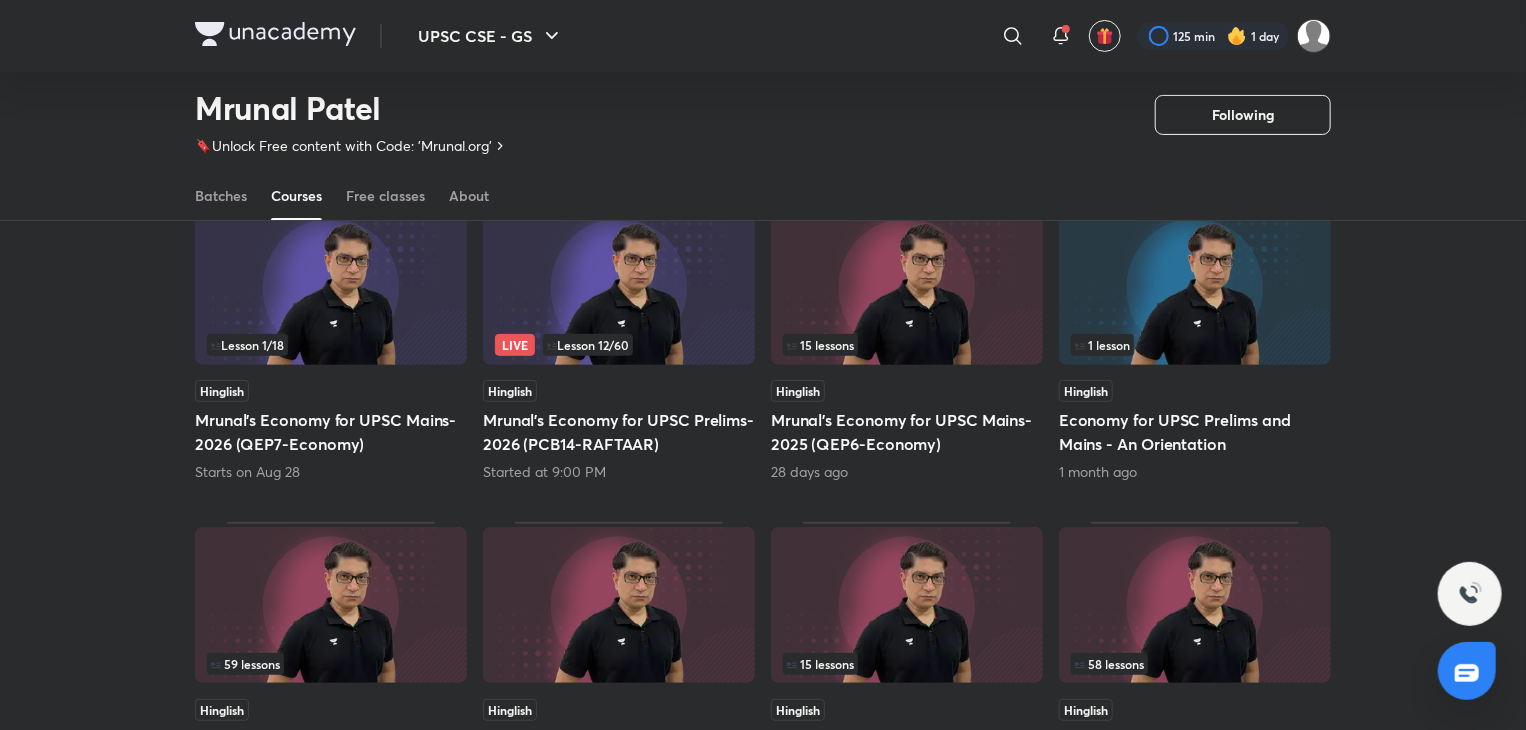 click on "Lesson   12 / 60" at bounding box center [588, 345] 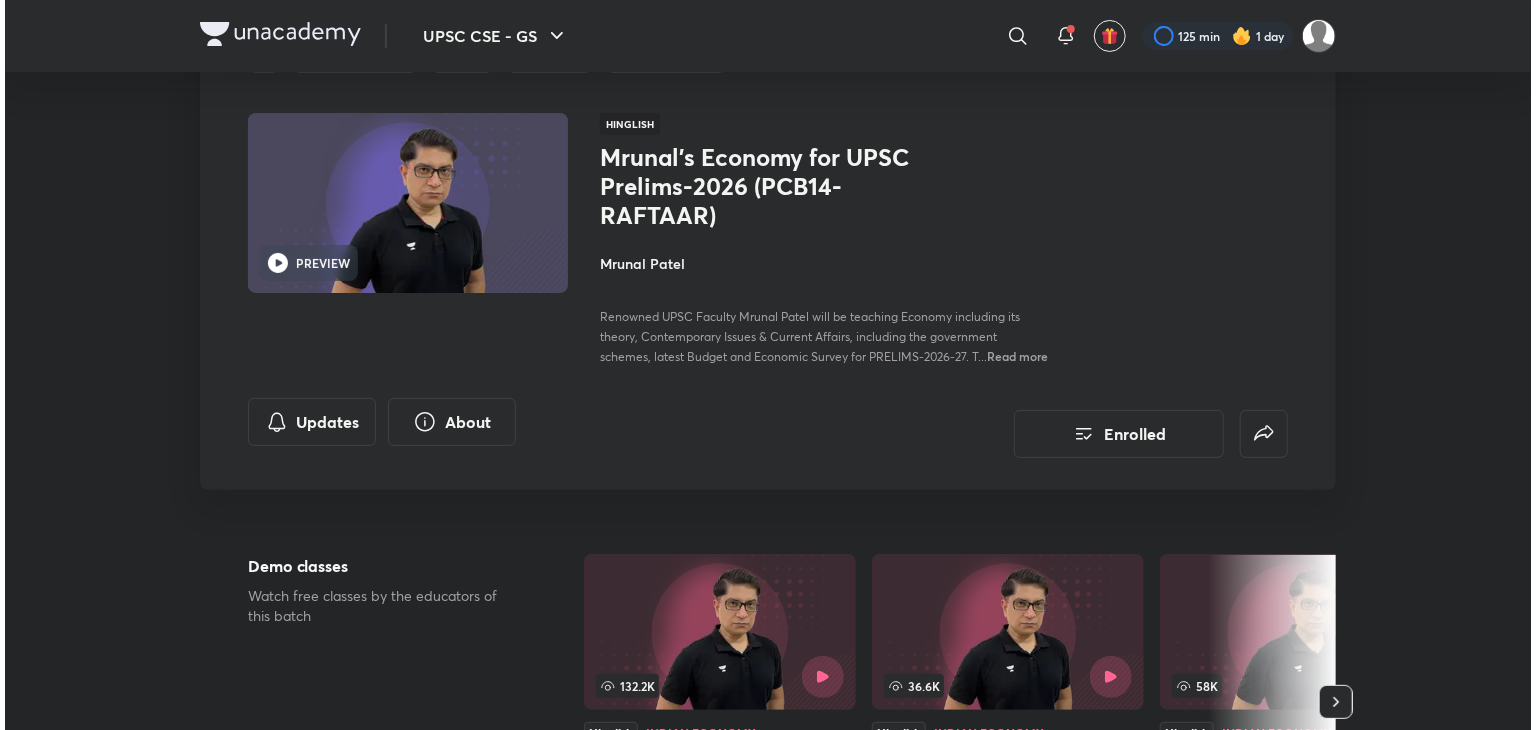 scroll, scrollTop: 104, scrollLeft: 0, axis: vertical 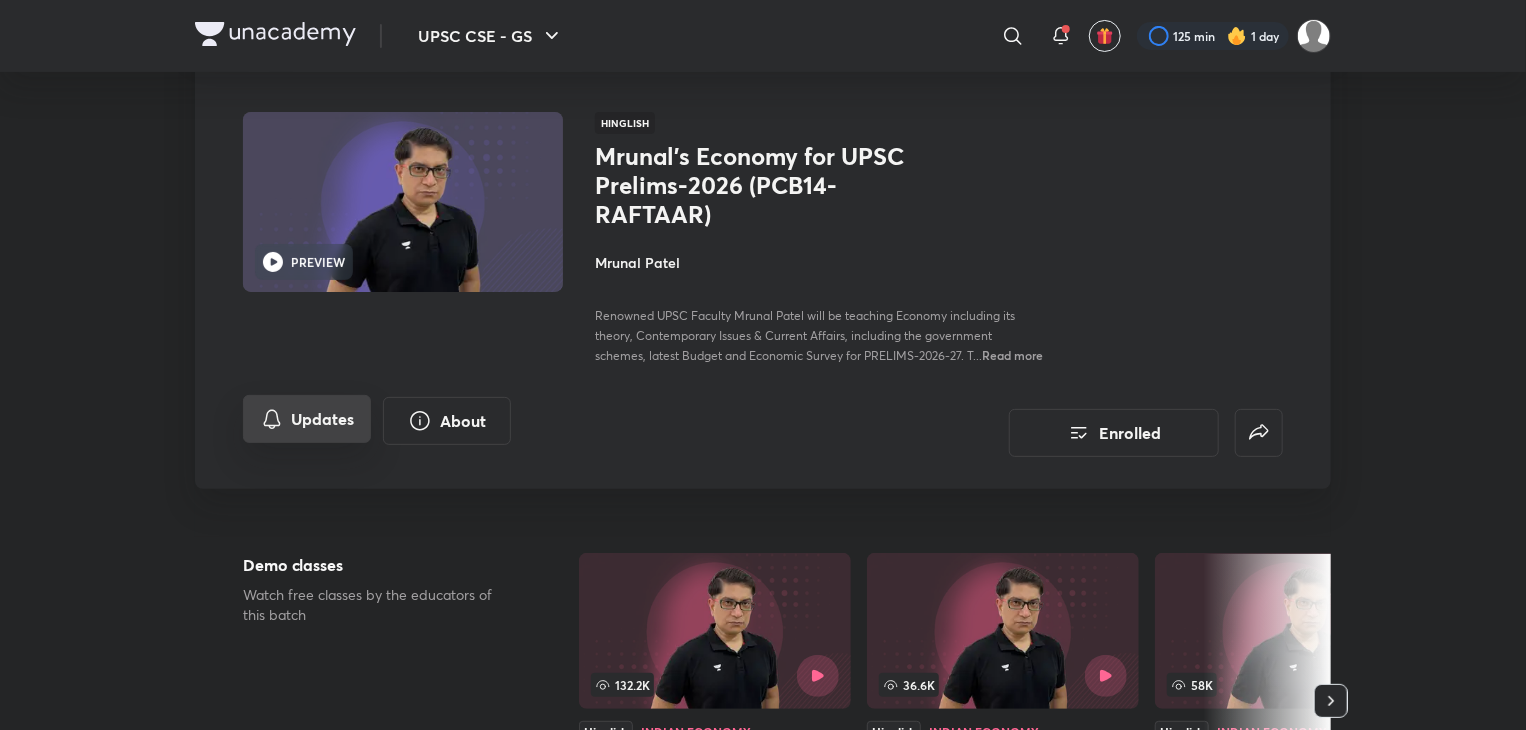 click on "Updates" at bounding box center (307, 419) 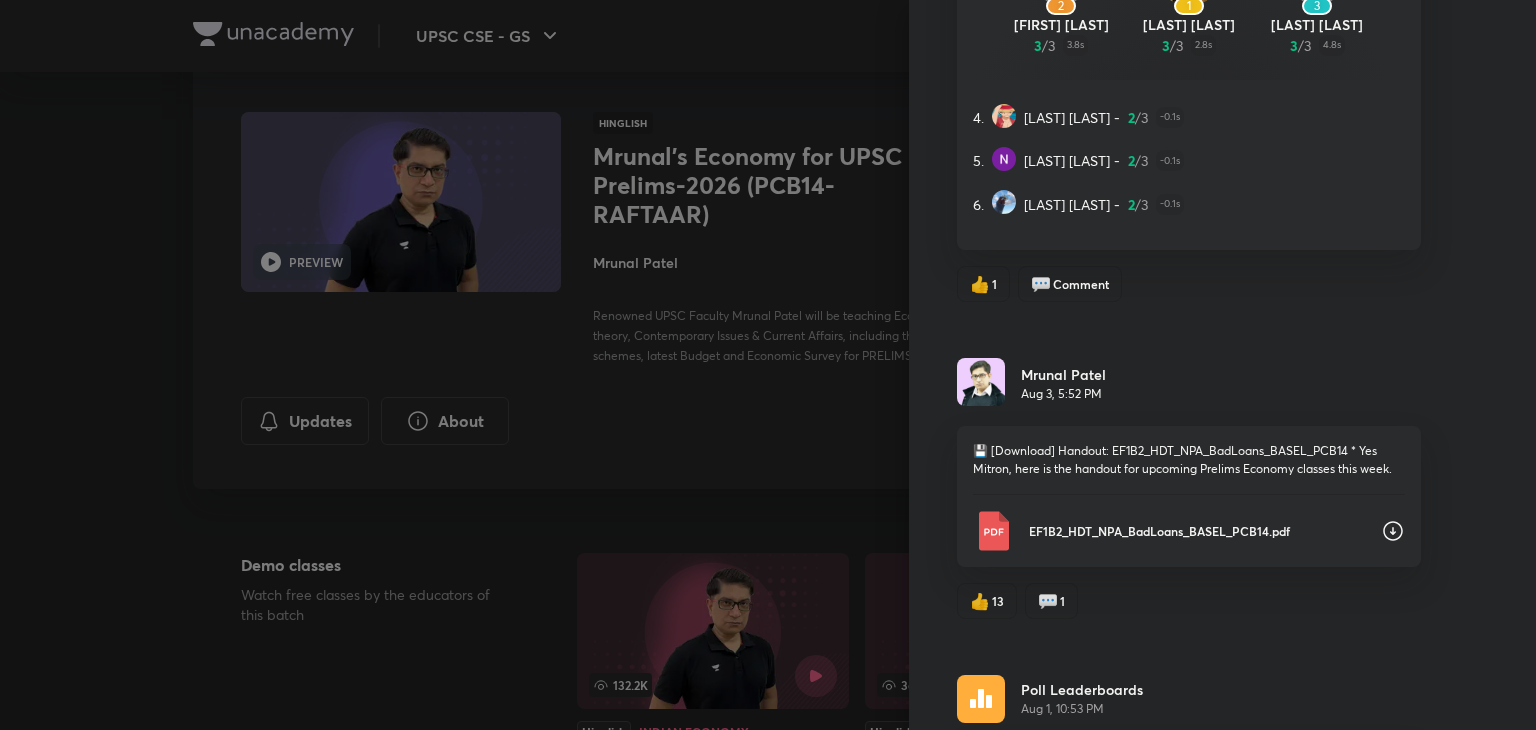 scroll, scrollTop: 500, scrollLeft: 0, axis: vertical 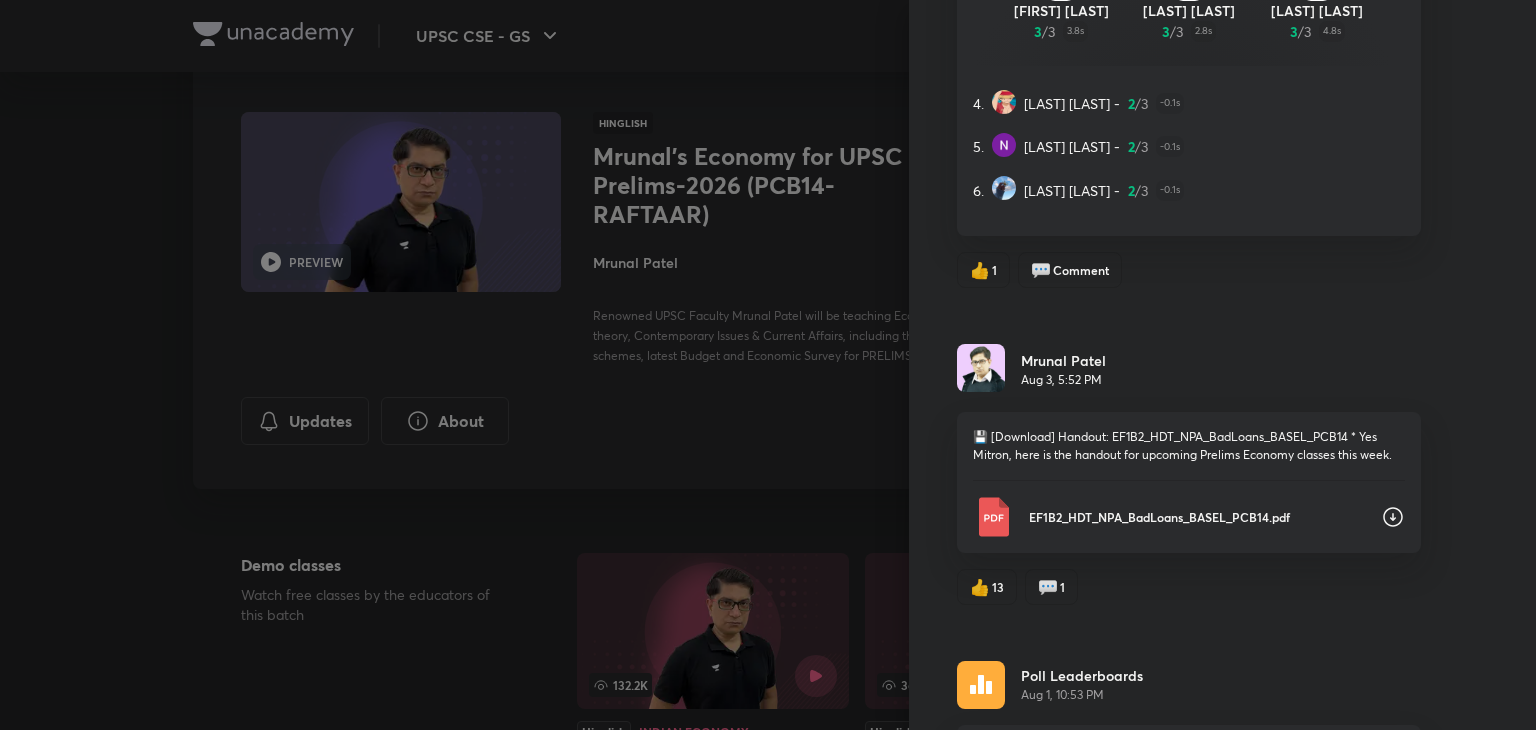 click on "EF1B2_HDT_NPA_BadLoans_BASEL_PCB14.pdf" at bounding box center [1189, 517] 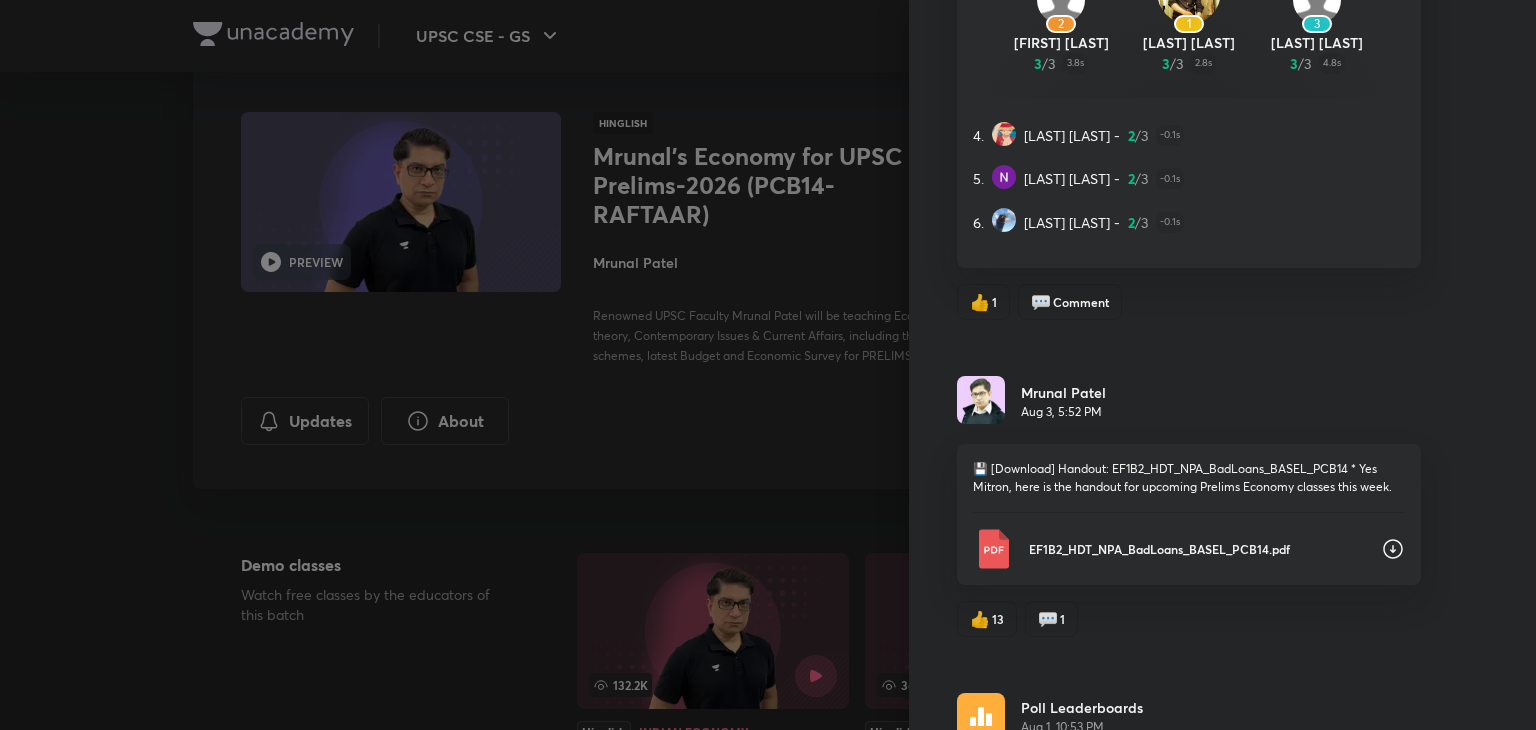 scroll, scrollTop: 470, scrollLeft: 0, axis: vertical 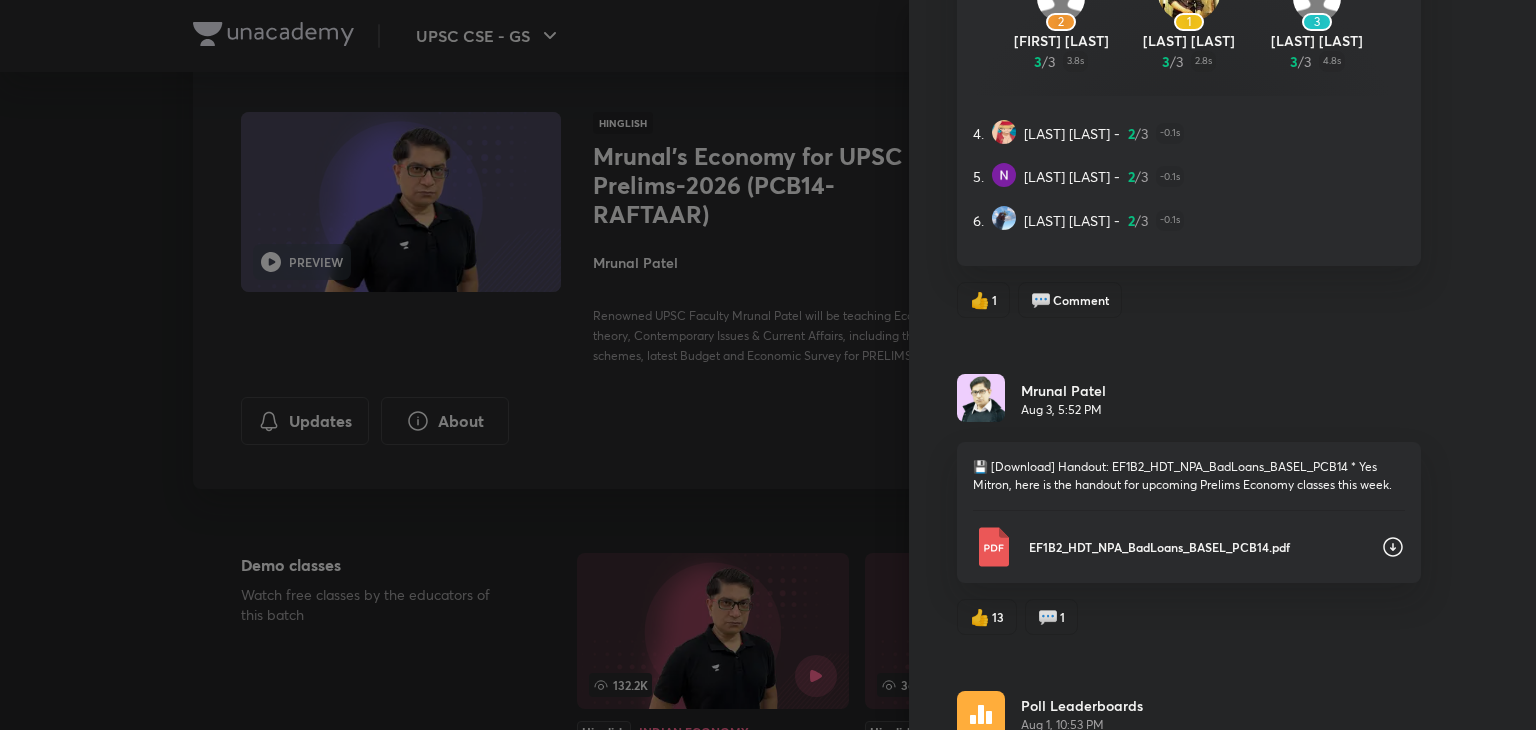 click on "💬 1" at bounding box center [1051, 617] 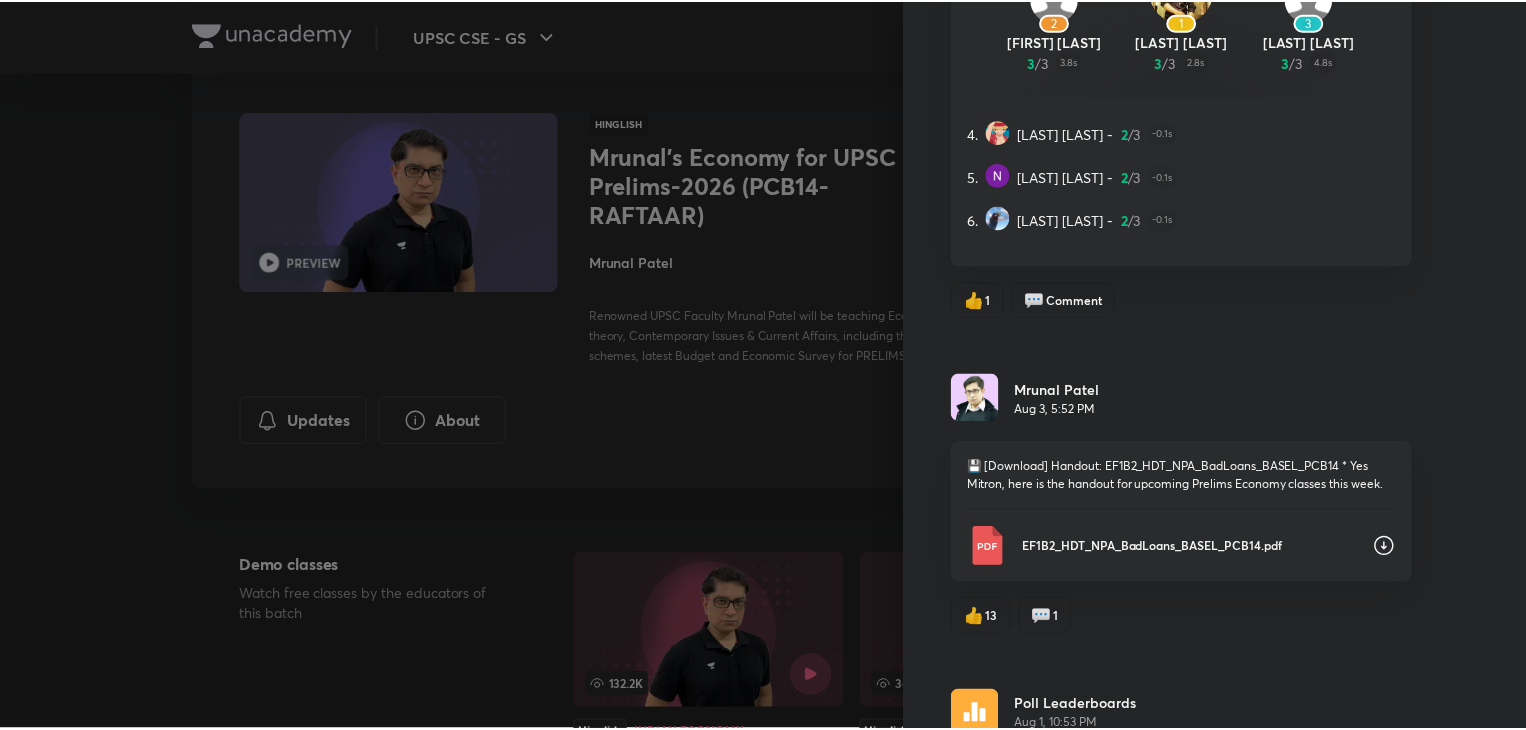 scroll, scrollTop: 0, scrollLeft: 0, axis: both 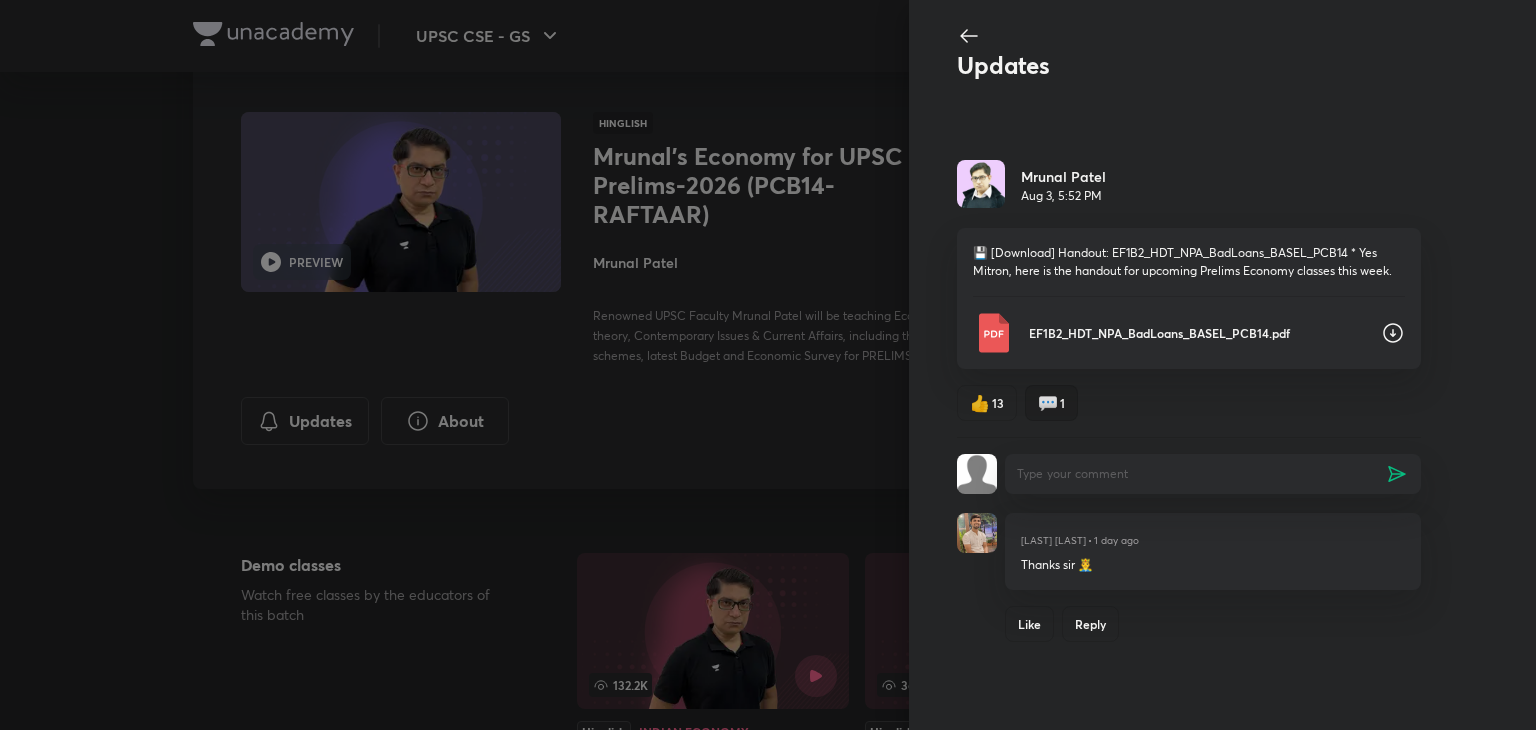 click 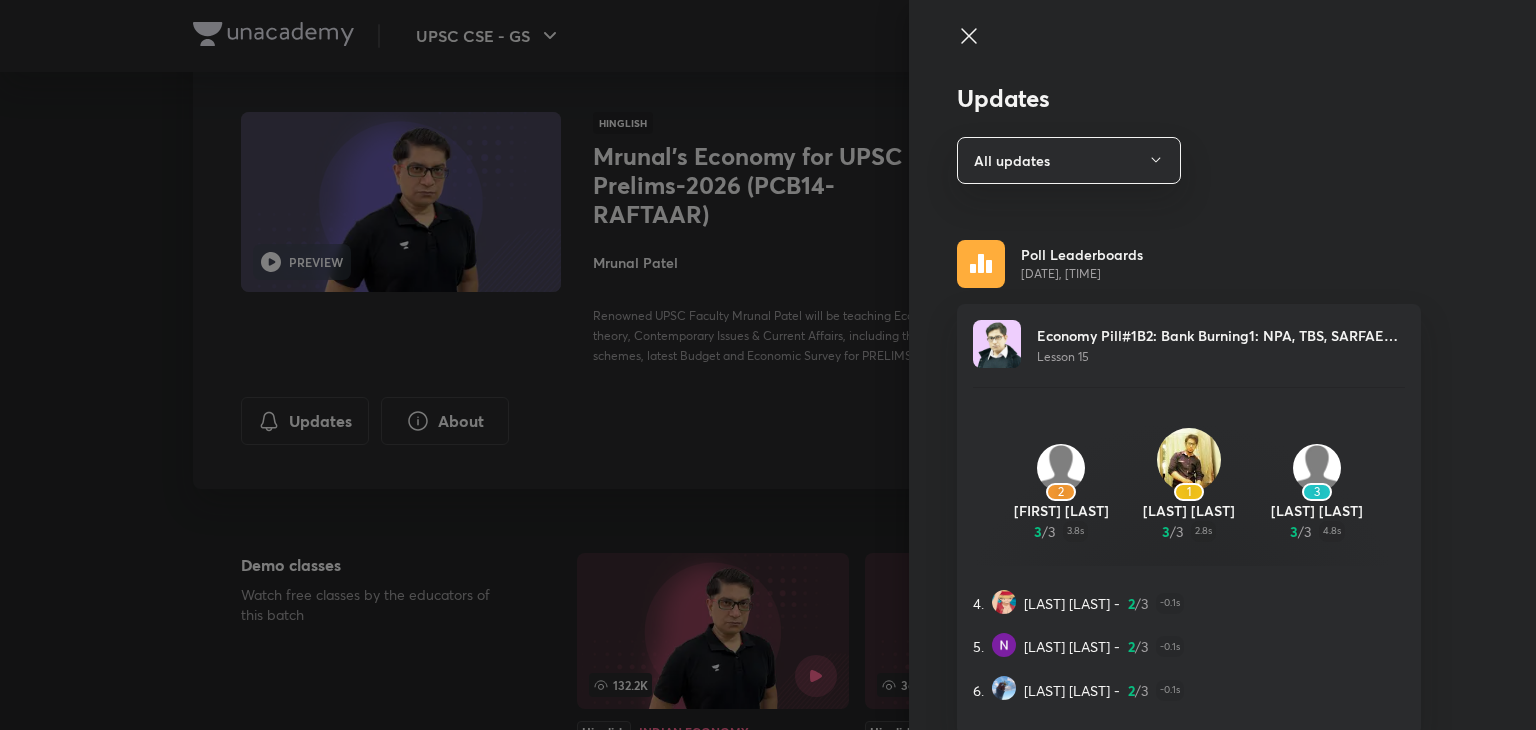 click on "Updates All updates Poll Leaderboards Aug 3, 11:12 PM Economy Pill#1B2: Bank Burning1: NPA, TBS, SARFAESI, IBC, DICGC Lesson 15 2 Sonam patel 3 / 3 3.8s 1 Noah Steel 3 / 3 2.8s 3 tejashvi kumar 3 / 3 4.8s 4. Sohan Mishra - 2 / 3 -0.1s 5. Monika Yadav - 2 / 3 -0.1s 6. Zaheda Bano - 2 / 3 -0.1s 👍 1 💬 Comment Mrunal Patel Aug 3, 5:52 PM 💾 [Download] Handout: EF1B2_HDT_NPA_BadLoans_BASEL_PCB14
* Yes Mitron, here is the handout for upcoming Prelims Economy classes this week. EF1B2_HDT_NPA_BadLoans_BASEL_PCB14.pdf 👍 13 💬 1 Poll Leaderboards Aug 1, 10:53 PM Economy Pill#1B1: Financial Intermediaries Classification- NBFCs Lesson 13 2 PRASHANT SHUKLA 1 / 1 -0.2s 1 Khalnaayak Kumar 1 / 1 -0.2s 3 Brij k 1 / 1 -0.2s 4. Falak Naaz - 1 / 1 -0.2s 5. Dr M Z KHAN - 1 / 1 -0.2s 6. Hamza  - 1 / 1 -0.2s 👍 2 💬 Comment Poll Leaderboards Jul 31, 11:01 PM Economy Pill#1B1: Financial Intermediaries Classification- Bank NBFCs Lesson 12 2 Nilanshu kumar 2 / 2 -0.3s 1 RAM MOHAN 2 / 2 -0.3s 3 Mansi chavan 2 / 2 -0.3s" at bounding box center [1222, 365] 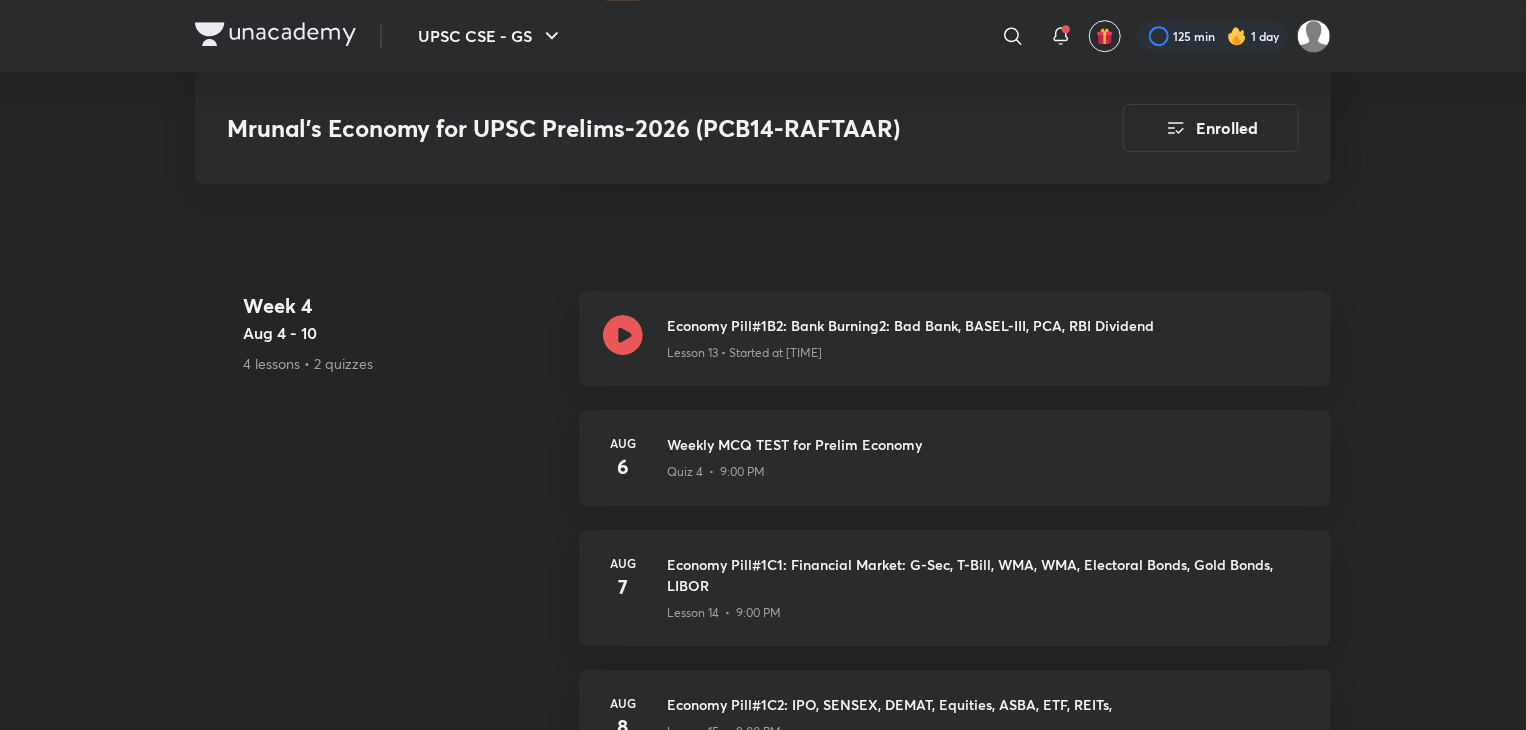 scroll, scrollTop: 3100, scrollLeft: 0, axis: vertical 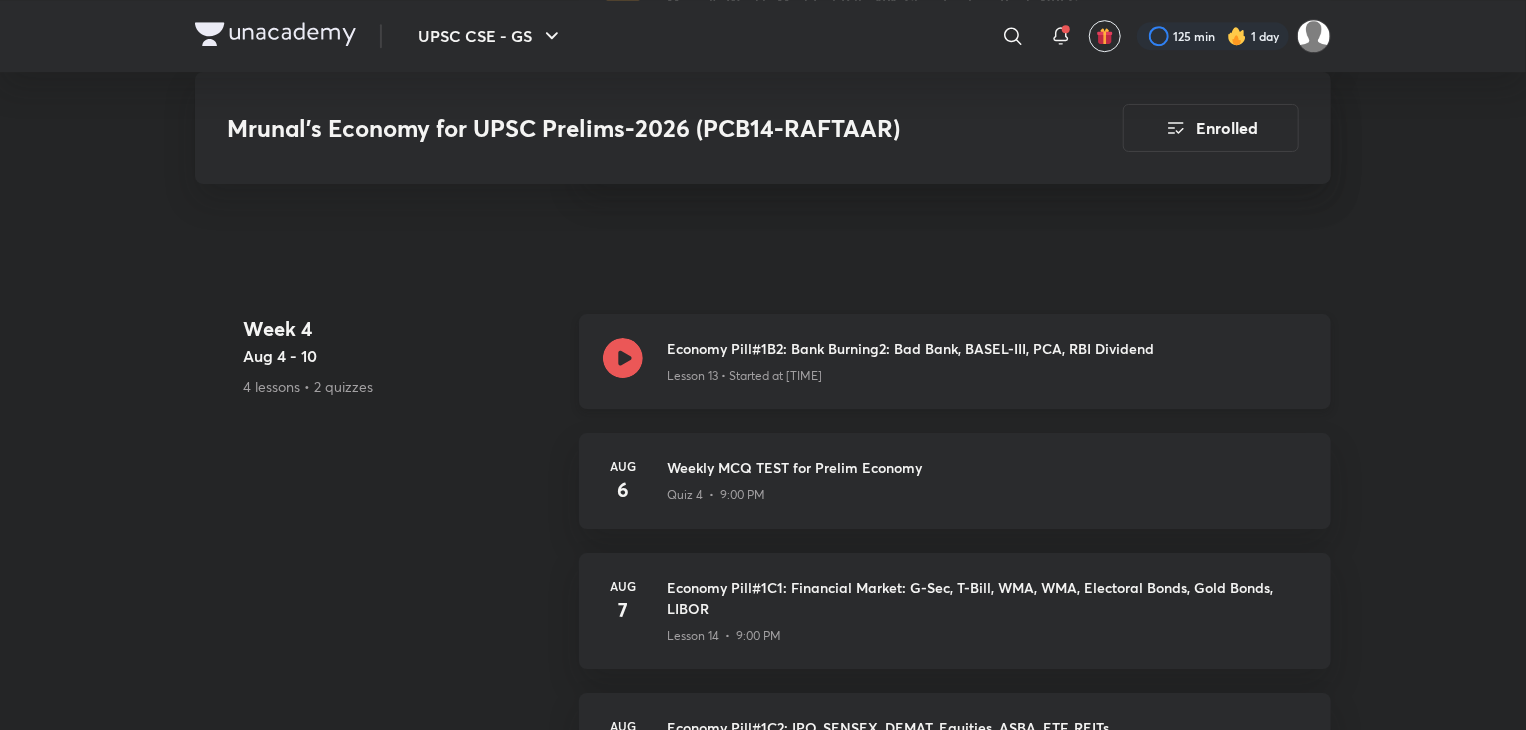click on "Economy Pill#1B2: Bank Burning2: Bad Bank, BASEL-III, PCA, RBI Dividend Lesson 13  •  Started at 8:59 PM" at bounding box center (955, 361) 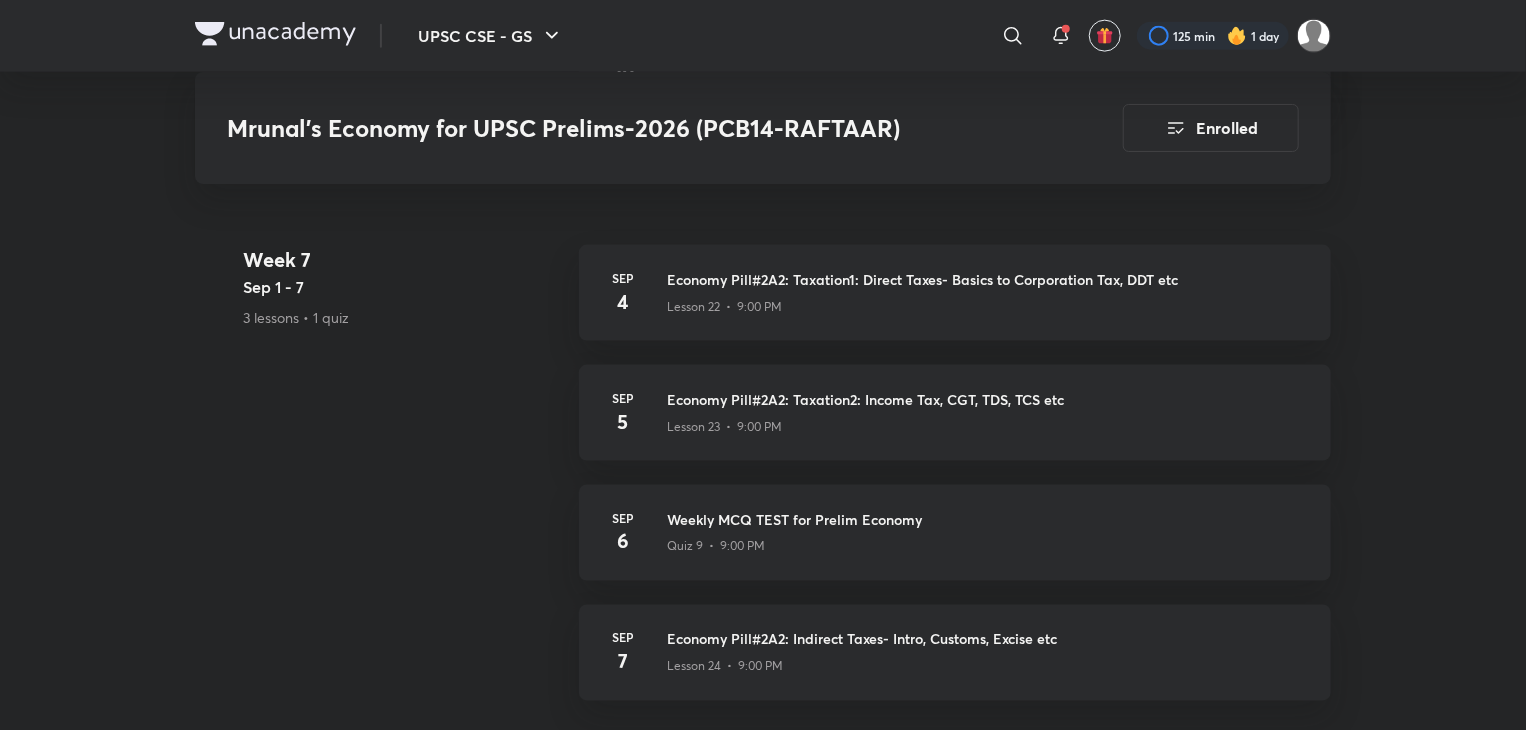 scroll, scrollTop: 5203, scrollLeft: 0, axis: vertical 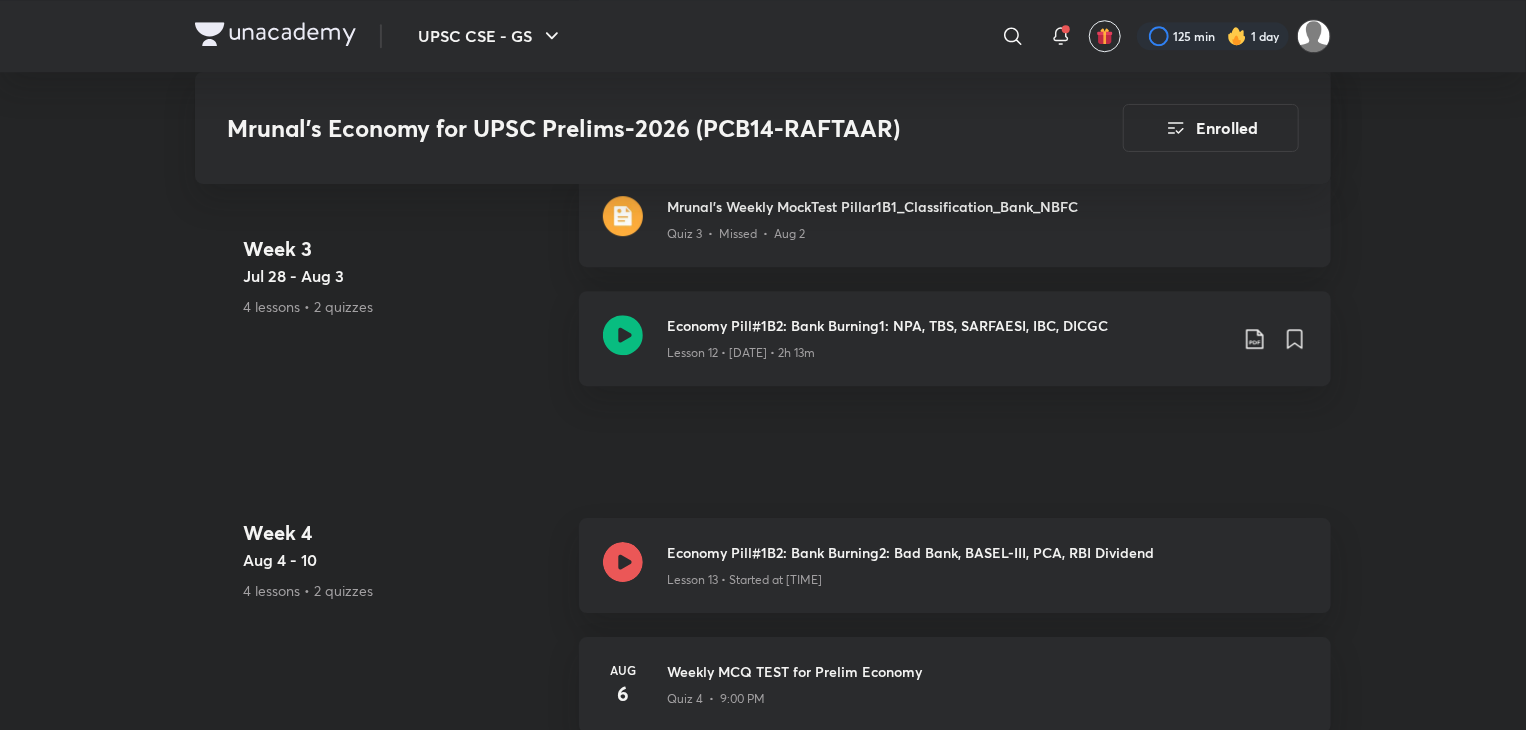 click at bounding box center [275, 34] 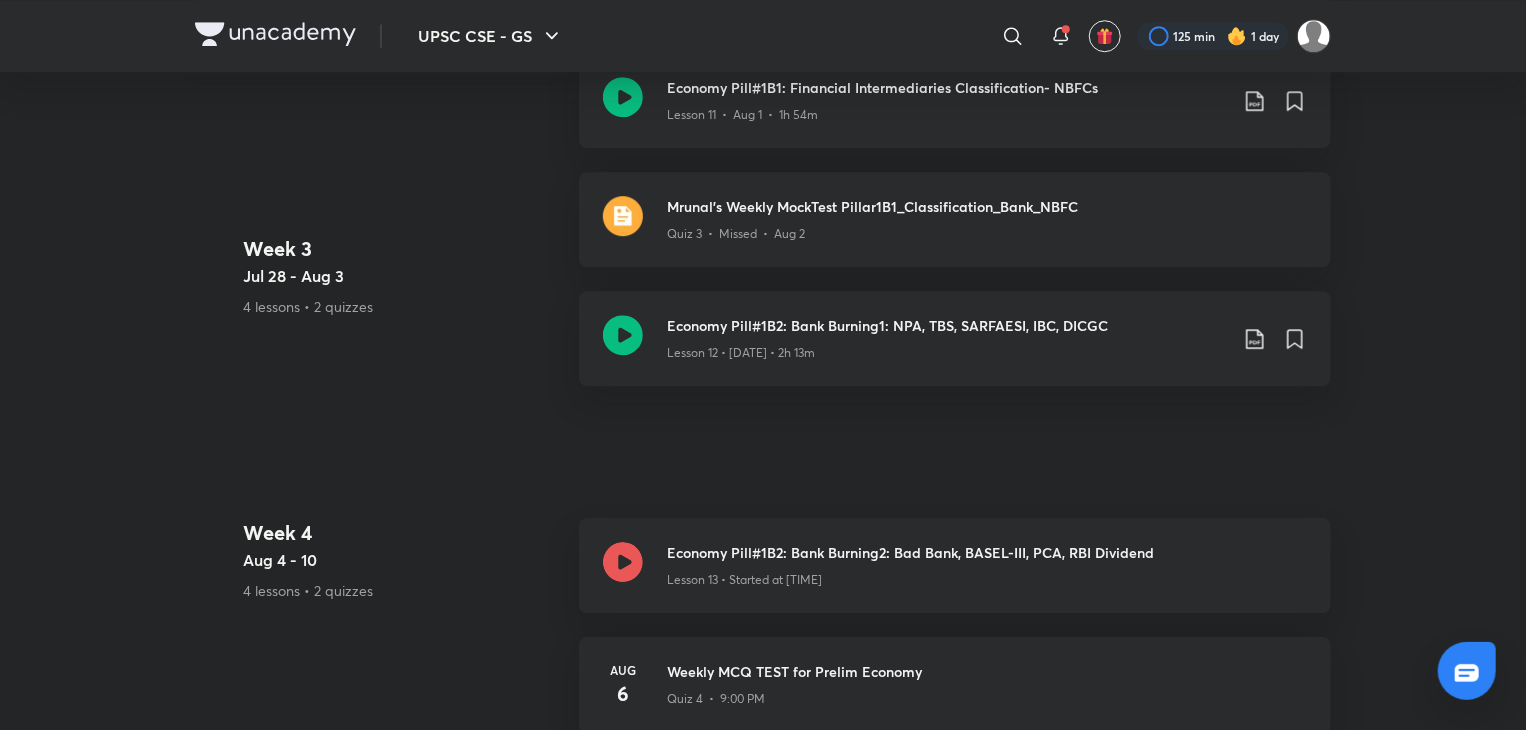 scroll, scrollTop: 195, scrollLeft: 0, axis: vertical 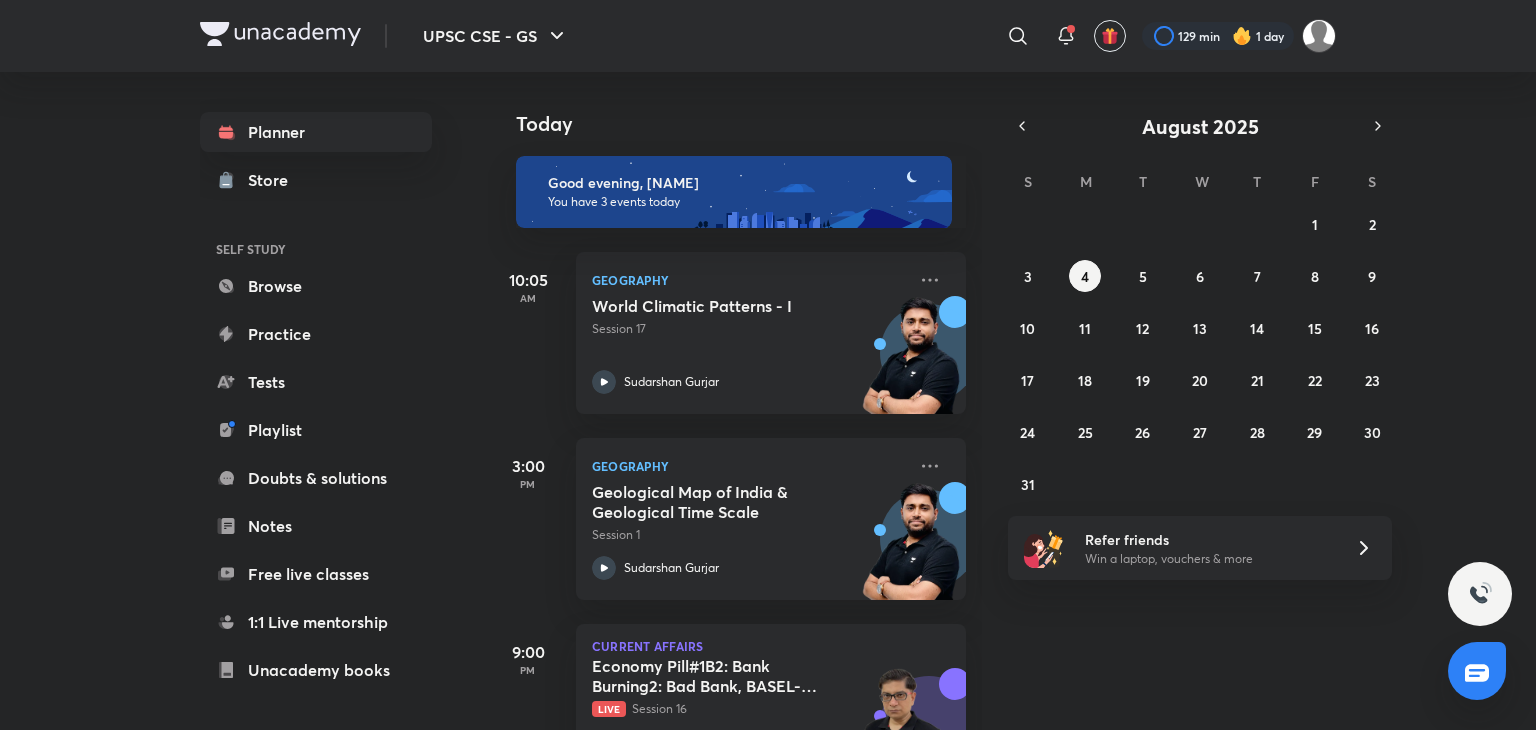 click on "27 28 29 30 31 1 2 3 4 5 6 7 8 9 10 11 12 13 14 15 16 17 18 19 20 21 22 23 24 25 26 27 28 29 30 31 1 2 3 4 5 6" at bounding box center [1200, 354] 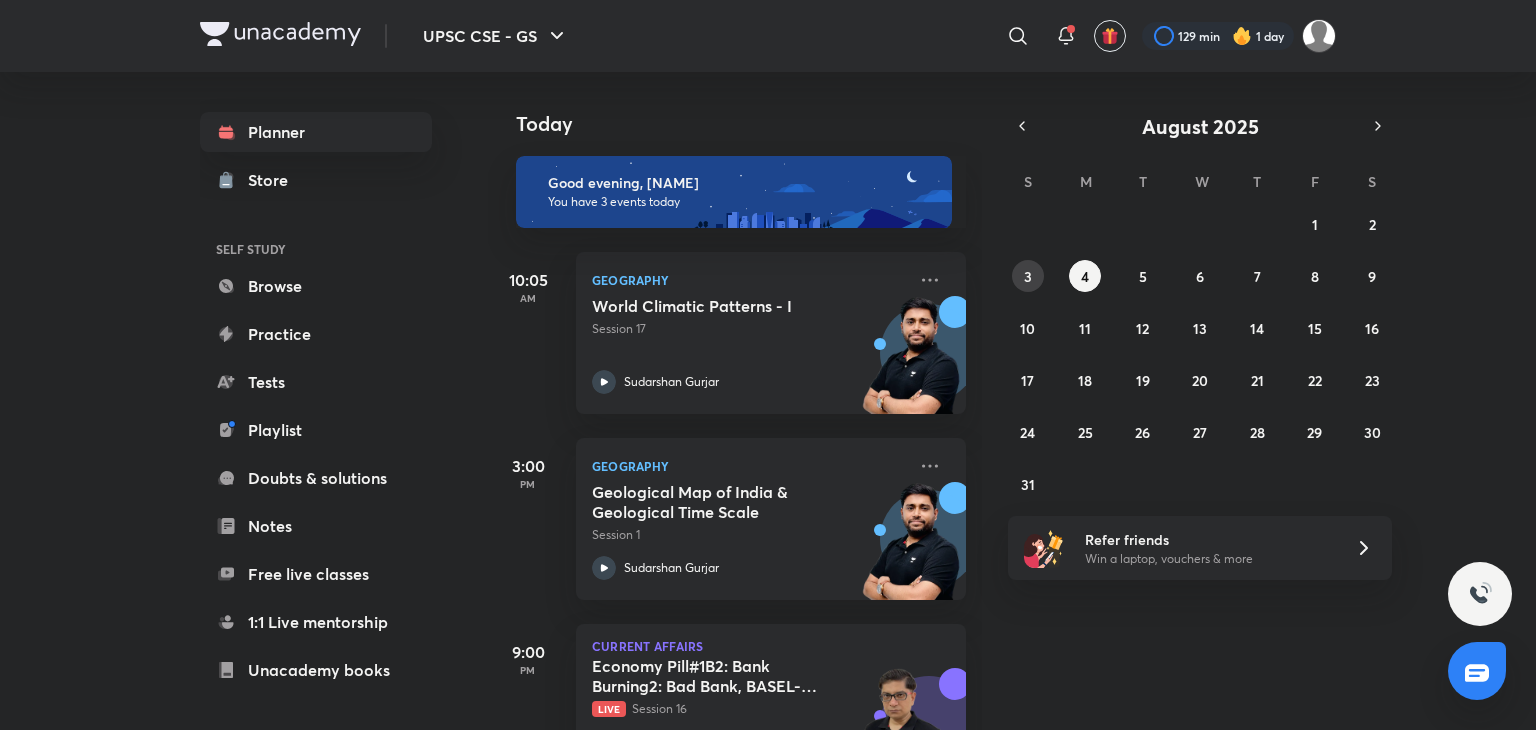 click on "3" at bounding box center [1028, 276] 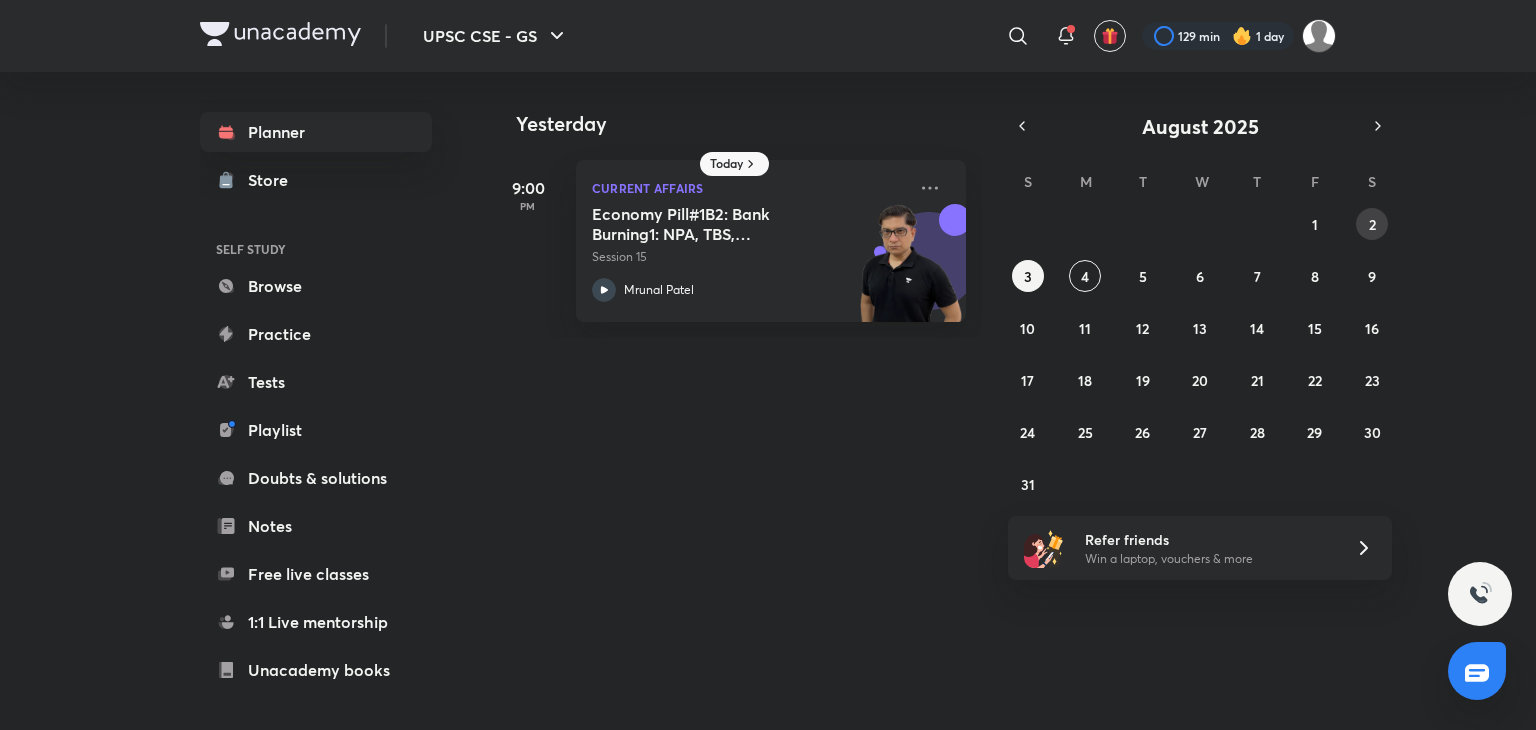 click on "2" at bounding box center [1372, 224] 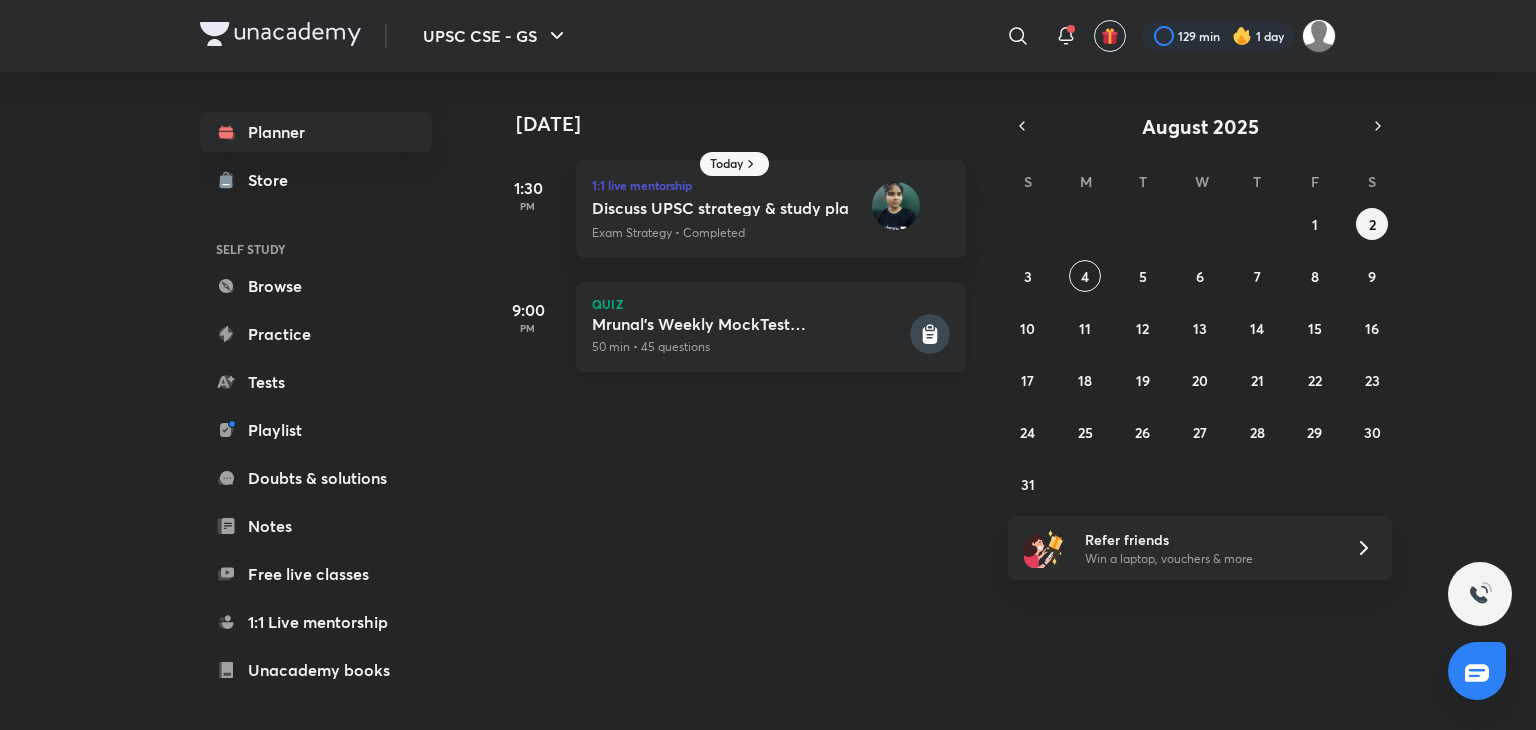 click on "Mrunal's Weekly MockTest Pillar1B1_Classification_Bank_NBFC" at bounding box center [749, 324] 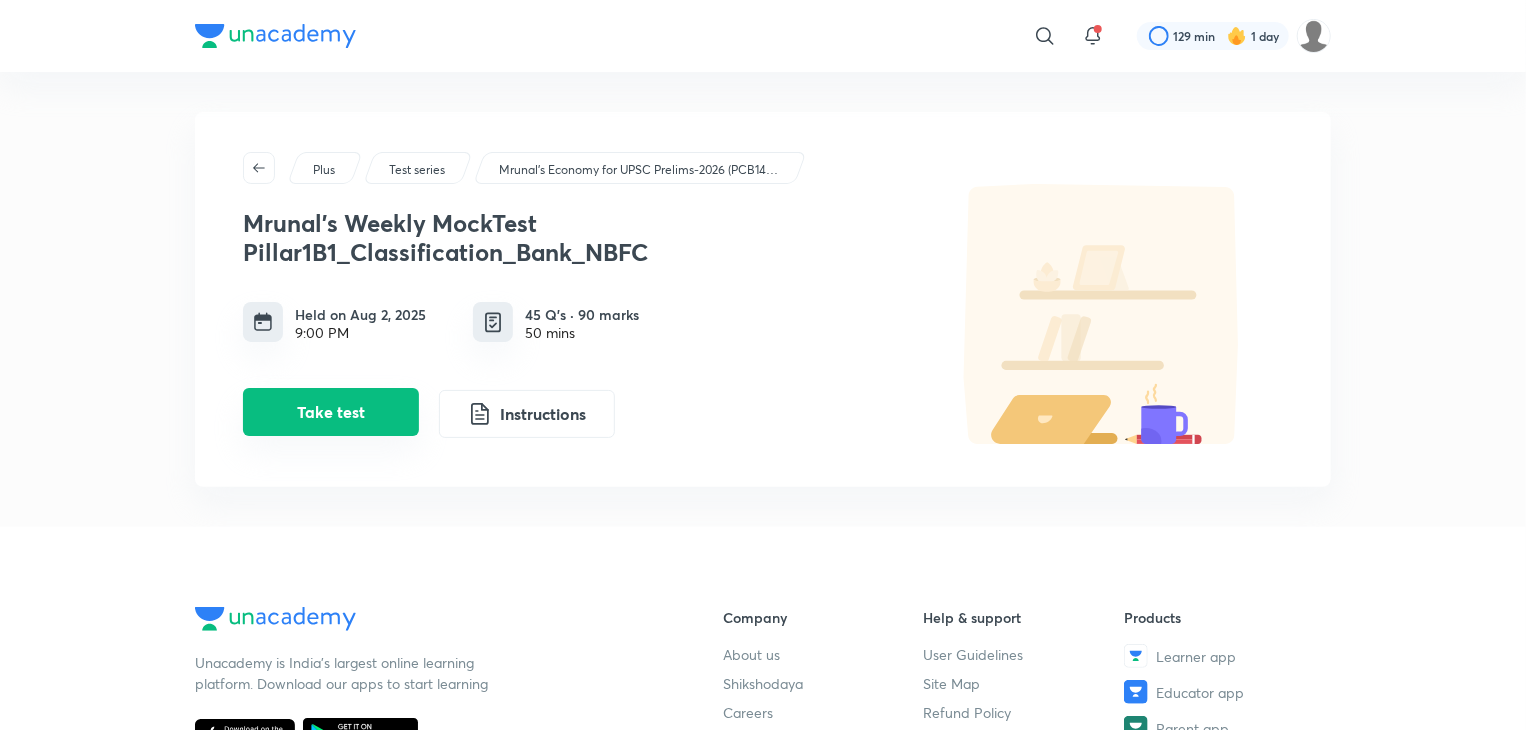 click on "Take test" at bounding box center [331, 412] 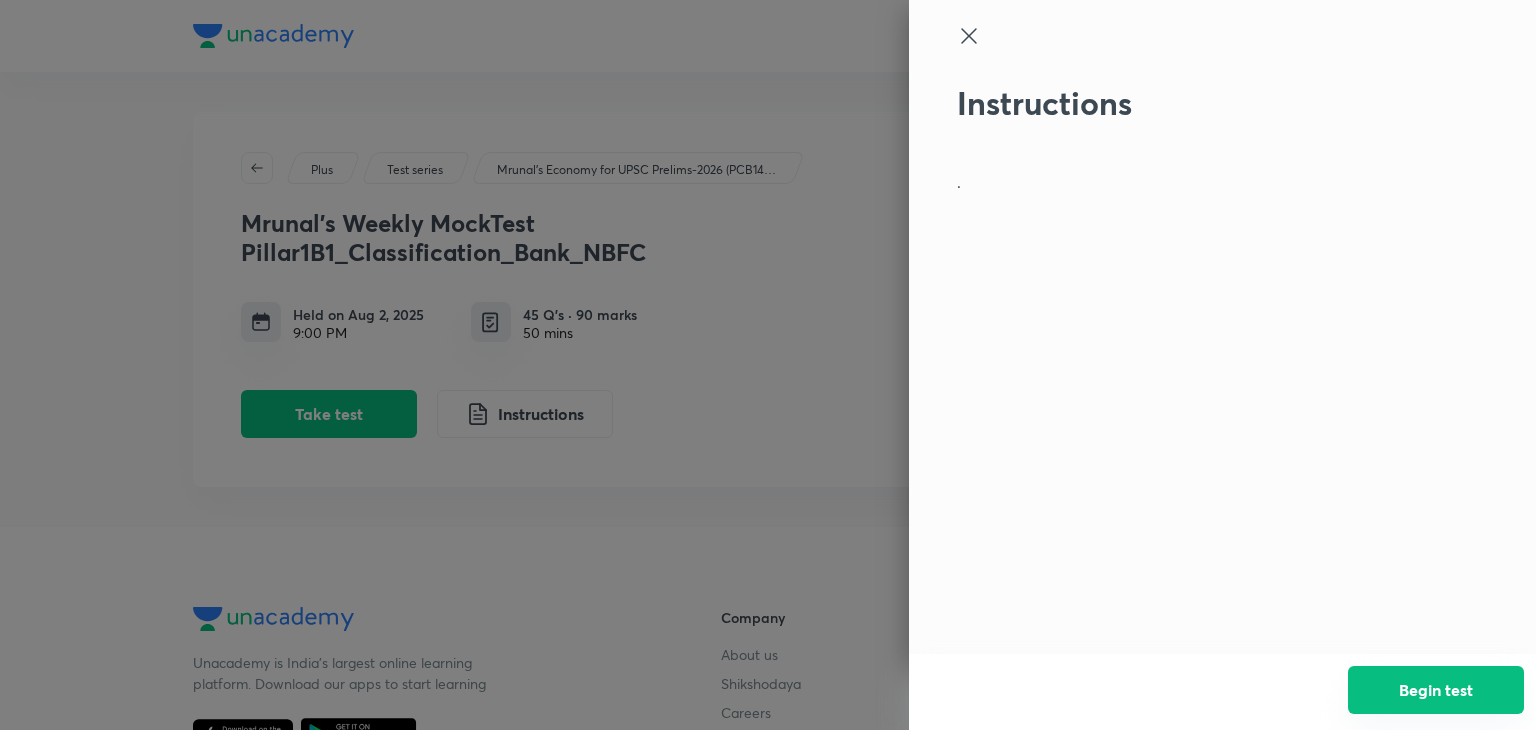 click on "Begin test" at bounding box center (1436, 690) 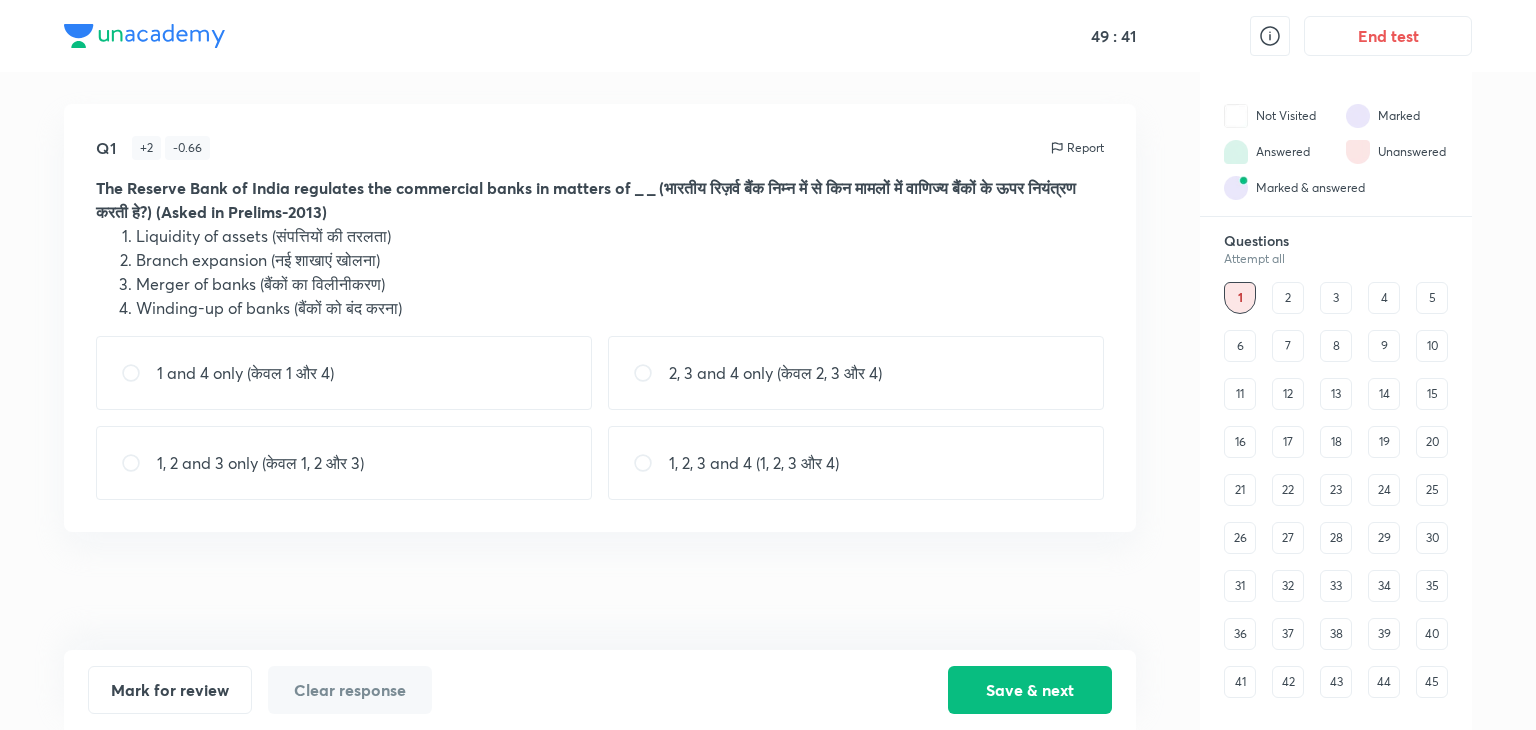 click on "1, 2, 3 and 4 (1, 2, 3 और 4)" at bounding box center [856, 463] 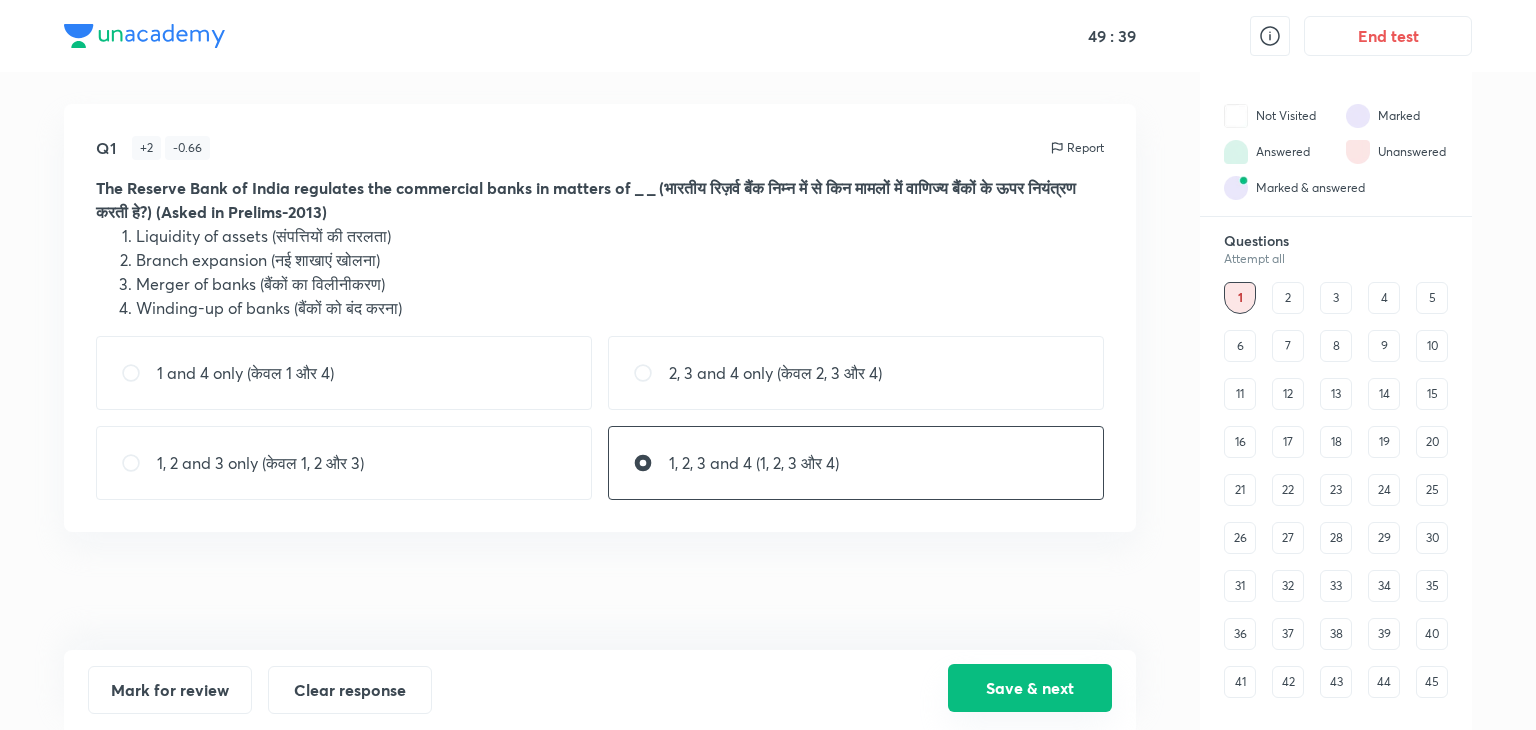 click on "Save & next" at bounding box center [1030, 688] 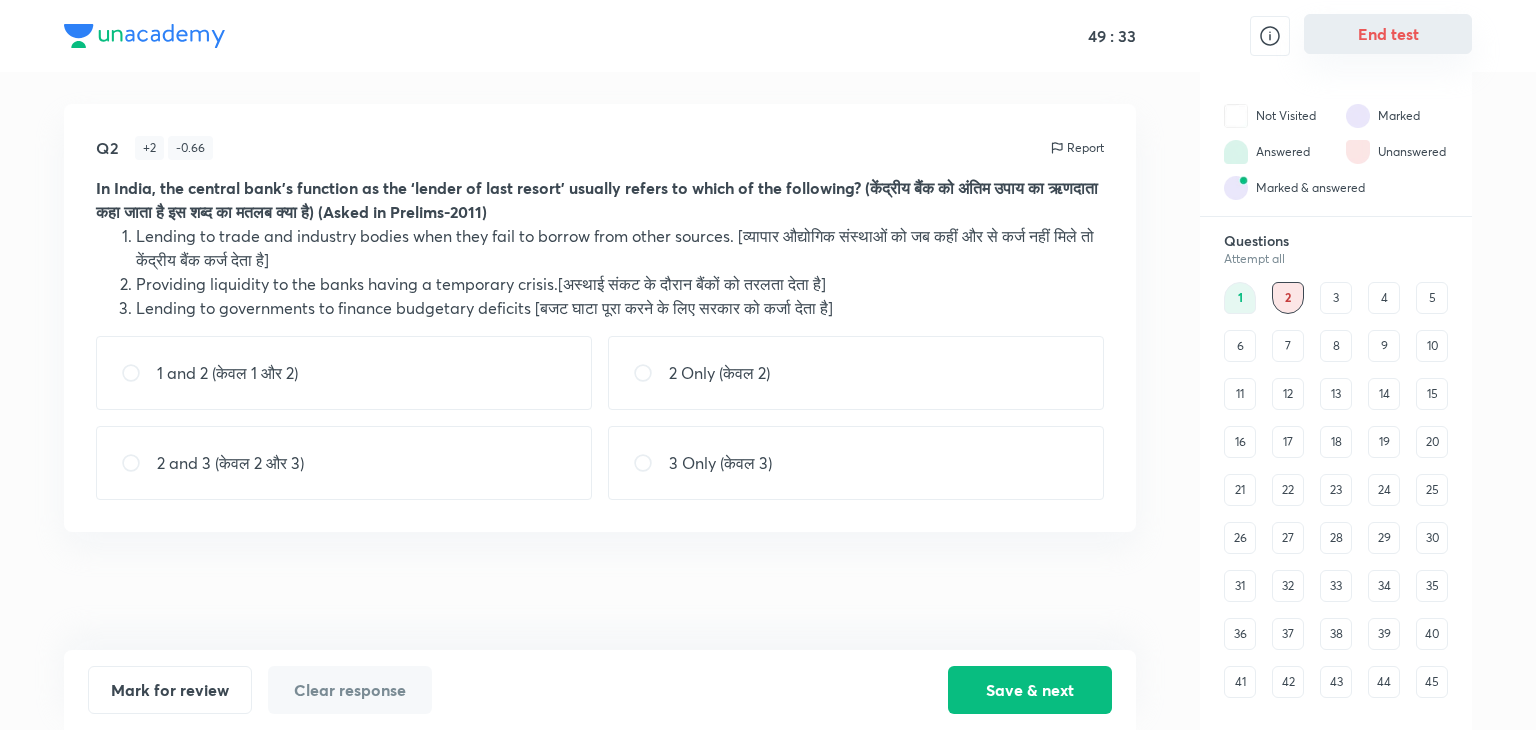 click on "End test" at bounding box center [1388, 34] 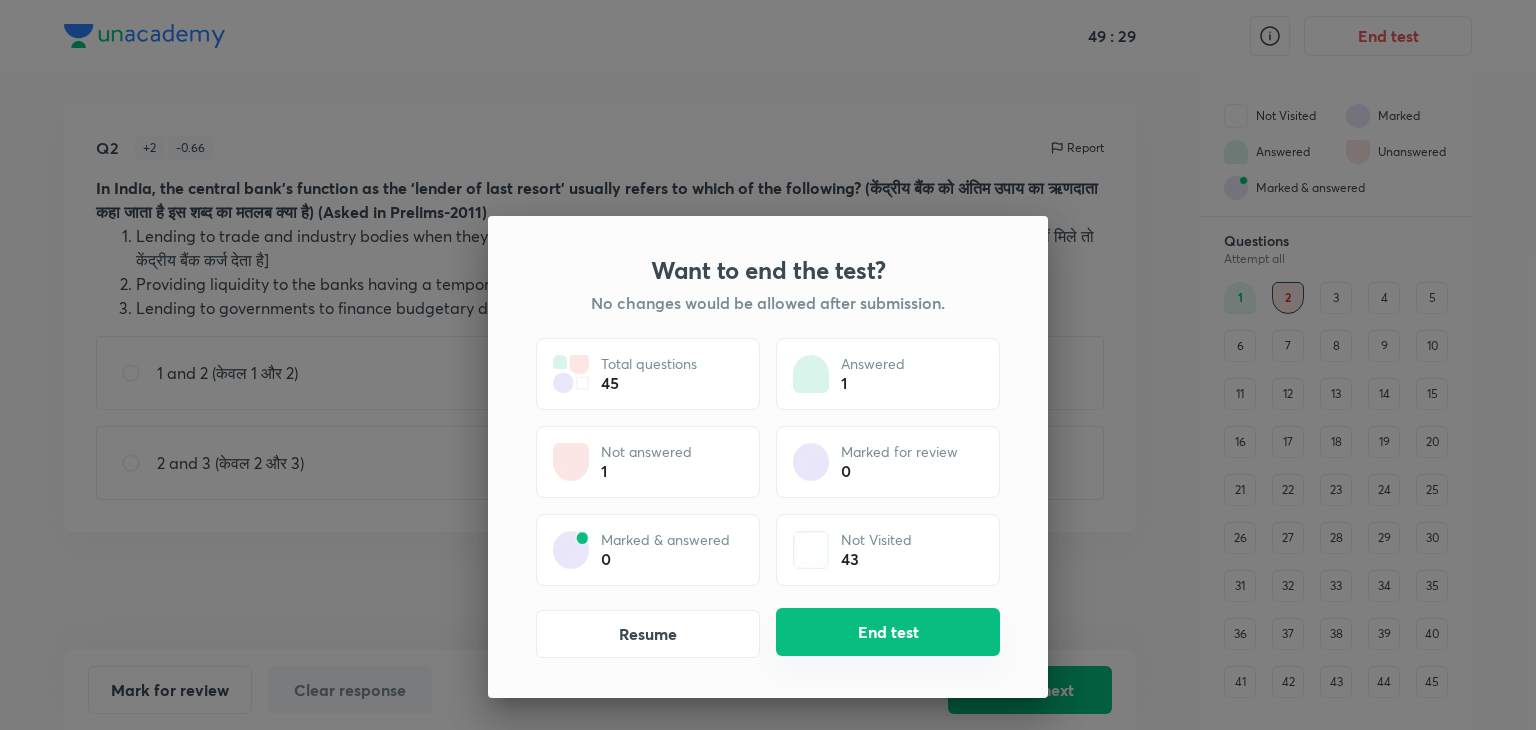 click on "End test" at bounding box center [888, 632] 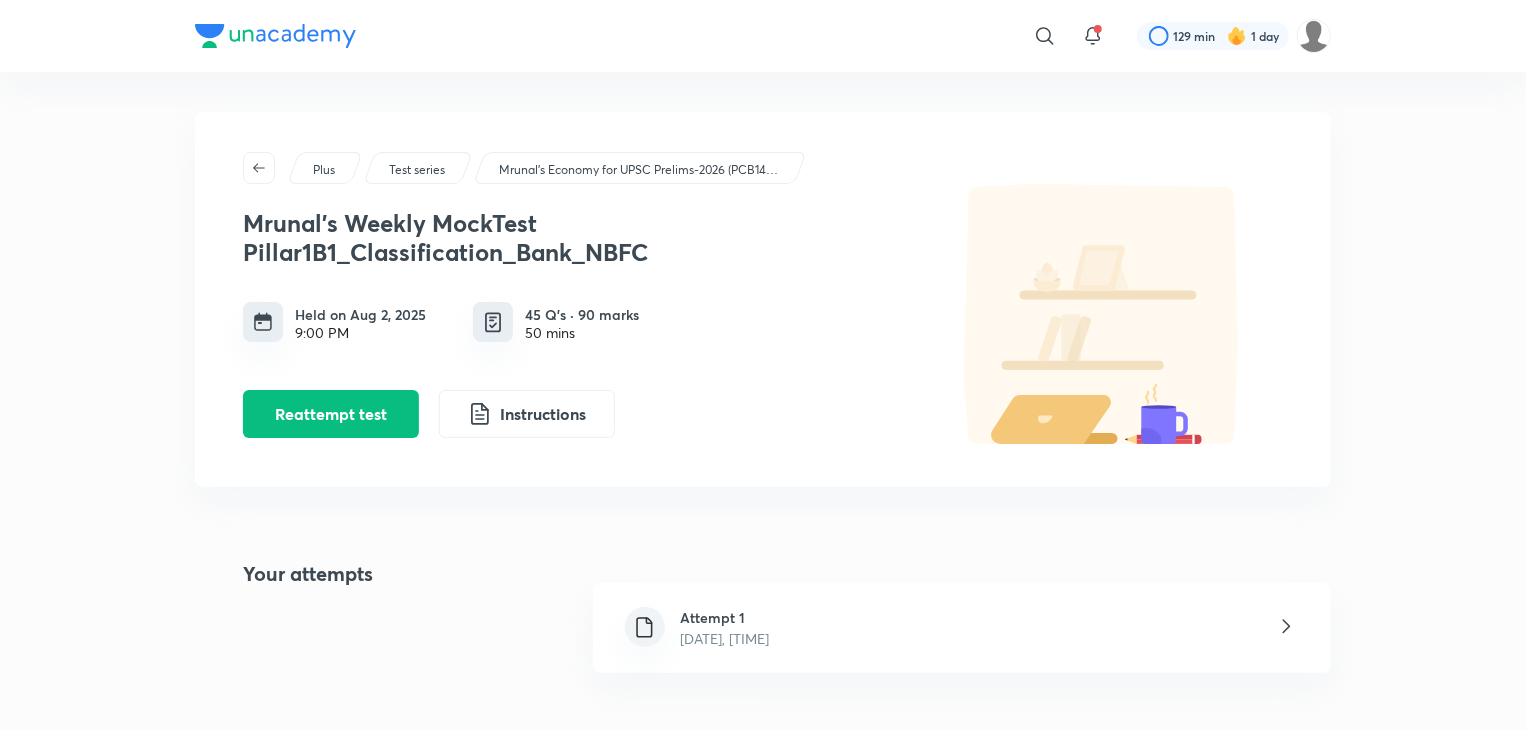 click on "Attempt 1" at bounding box center [725, 617] 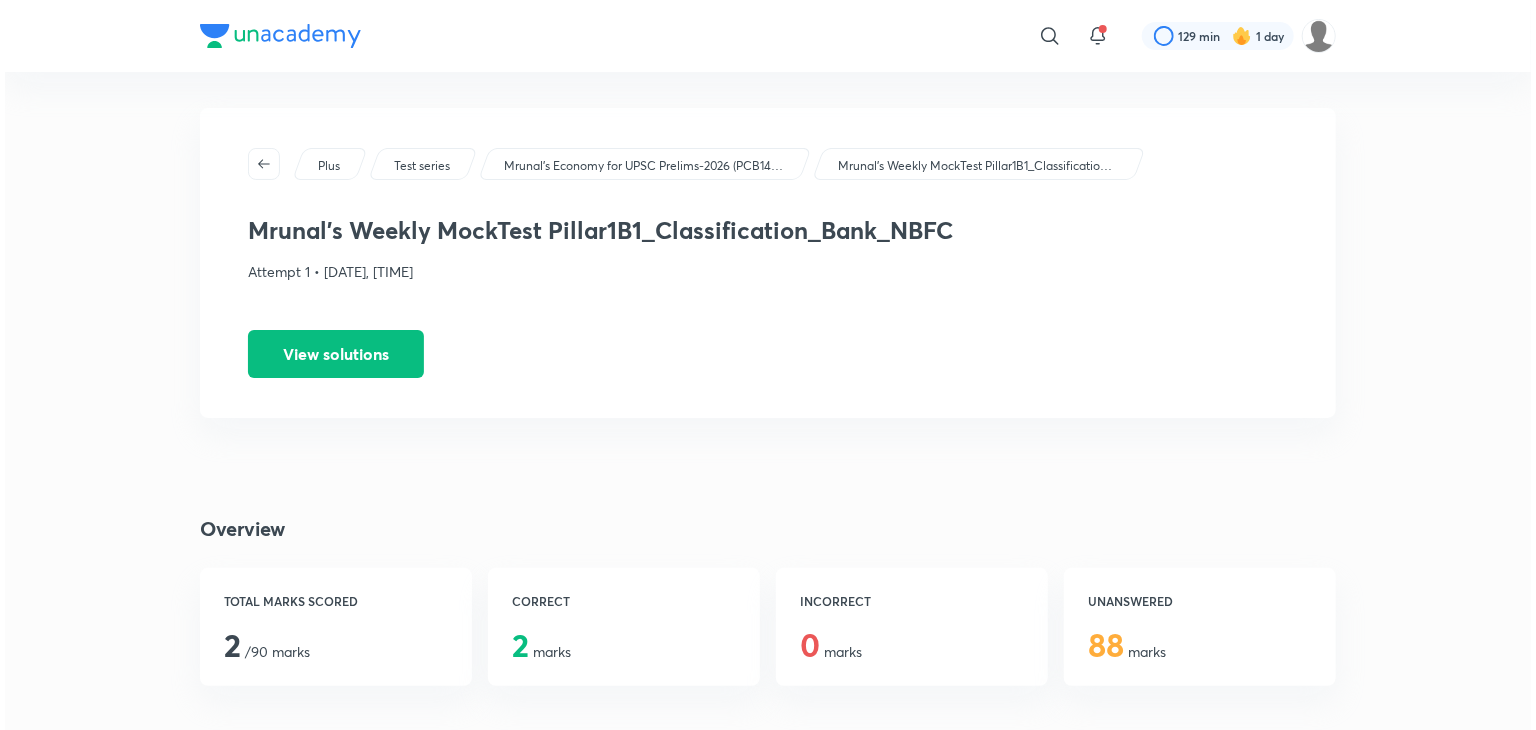 scroll, scrollTop: 0, scrollLeft: 0, axis: both 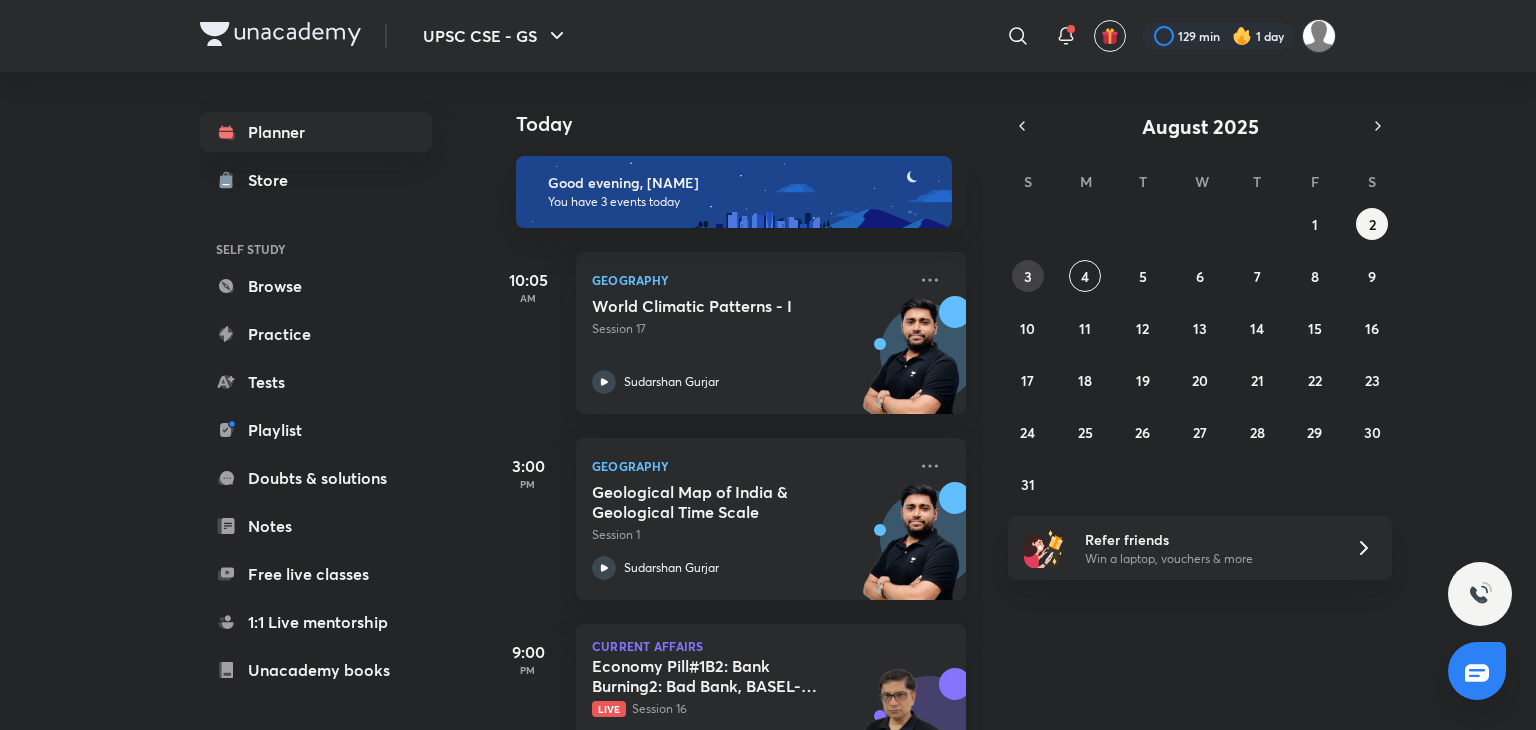 click on "27 28 29 30 31 1 2 3 4 5 6 7 8 9 10 11 12 13 14 15 16 17 18 19 20 21 22 23 24 25 26 27 28 29 30 31 1 2 3 4 5 6" at bounding box center [1200, 354] 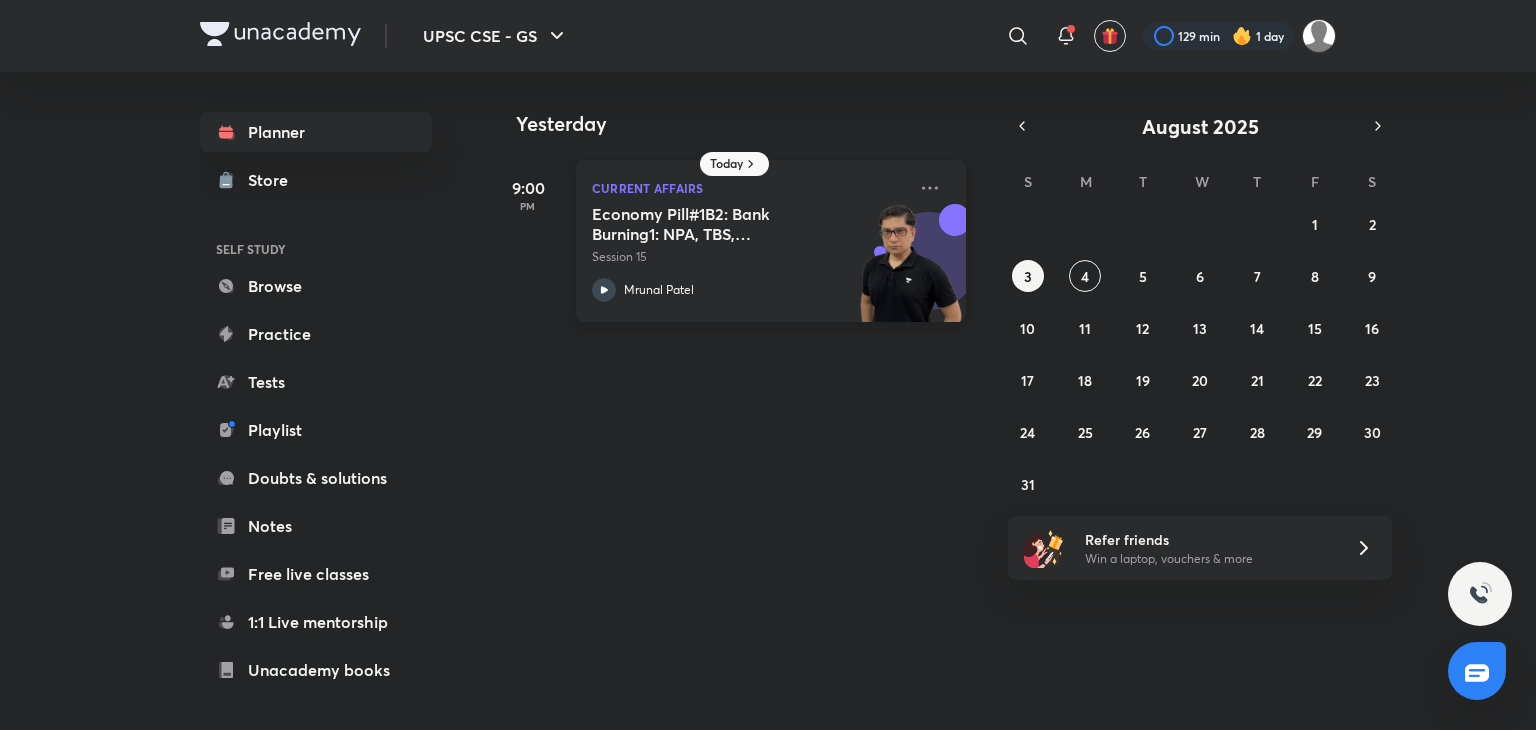 click 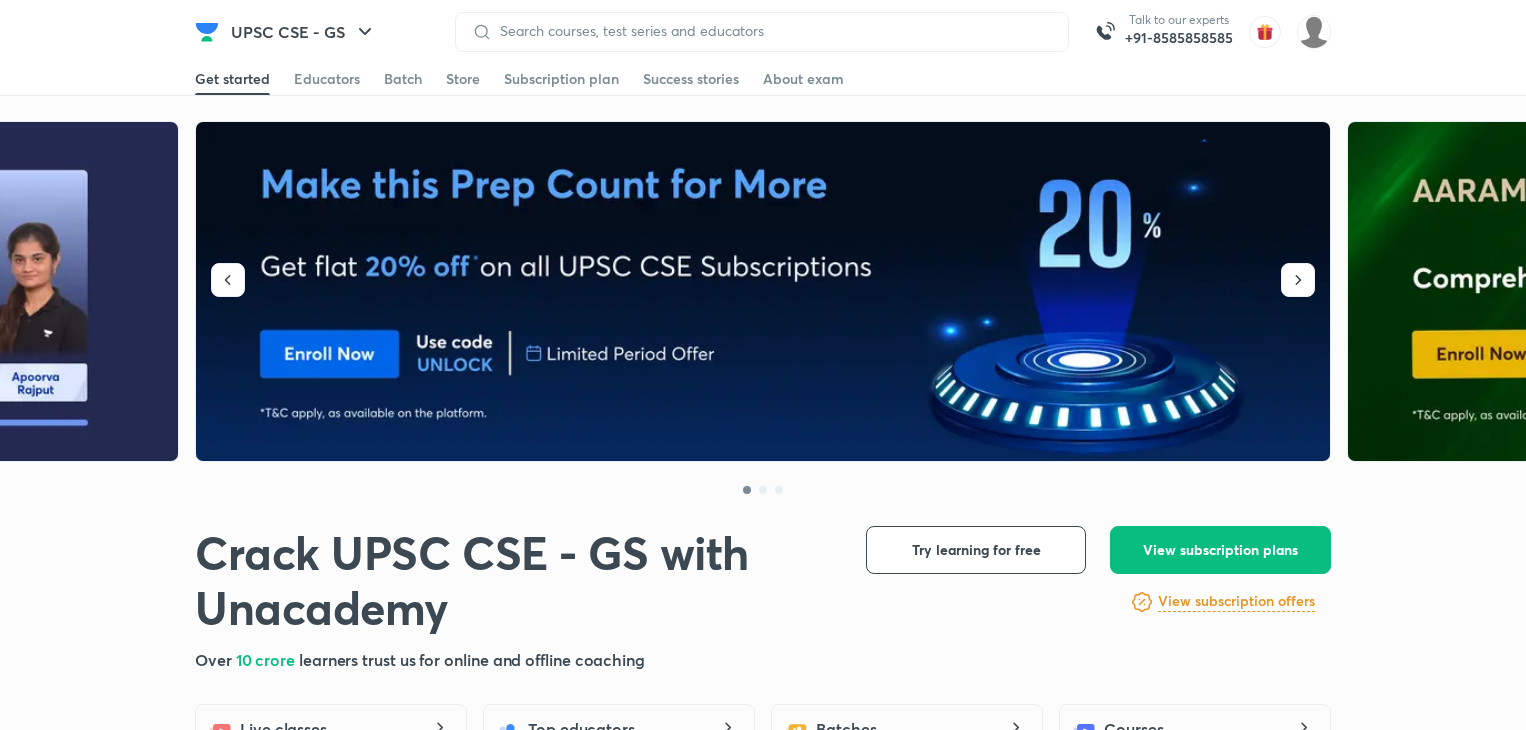 scroll, scrollTop: 0, scrollLeft: 0, axis: both 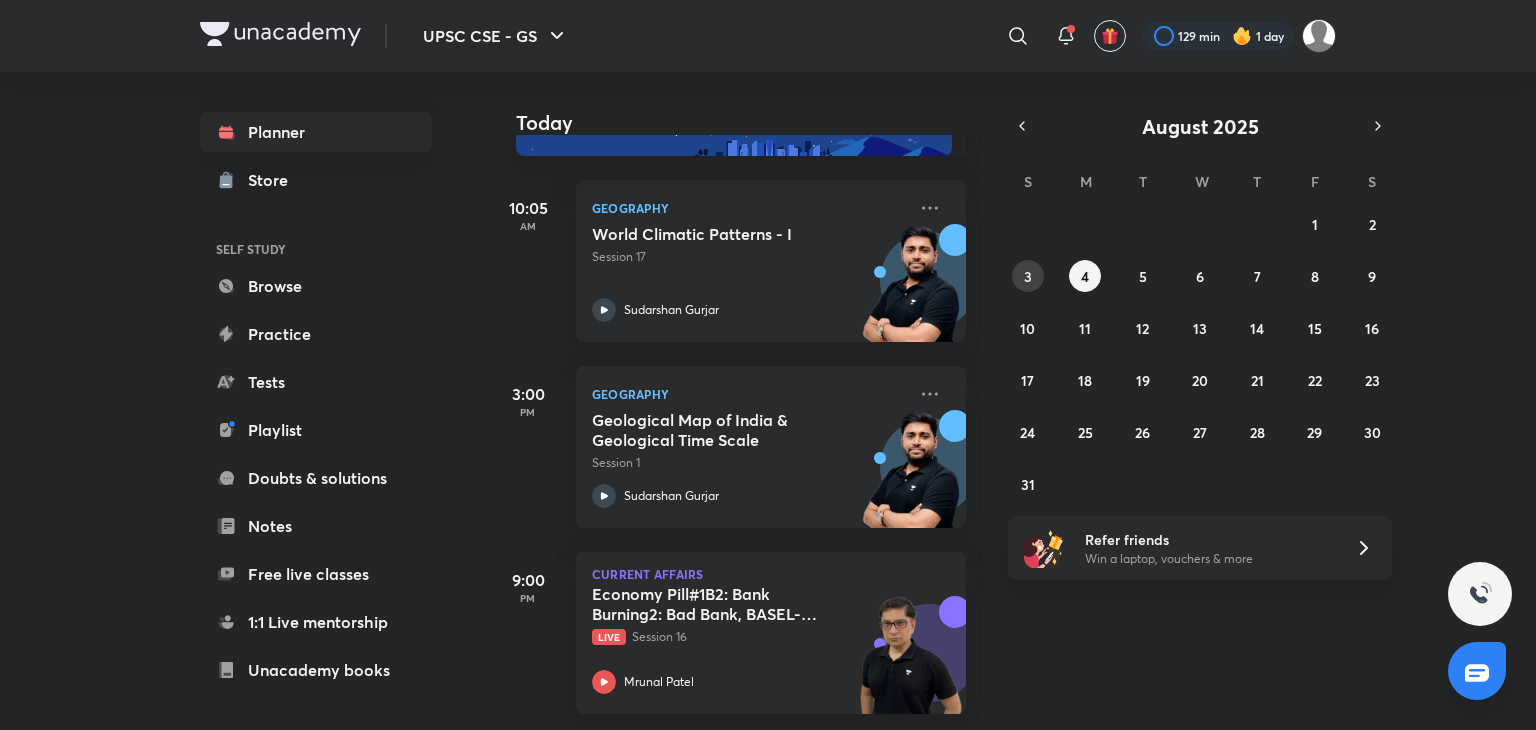 click on "3" at bounding box center (1028, 276) 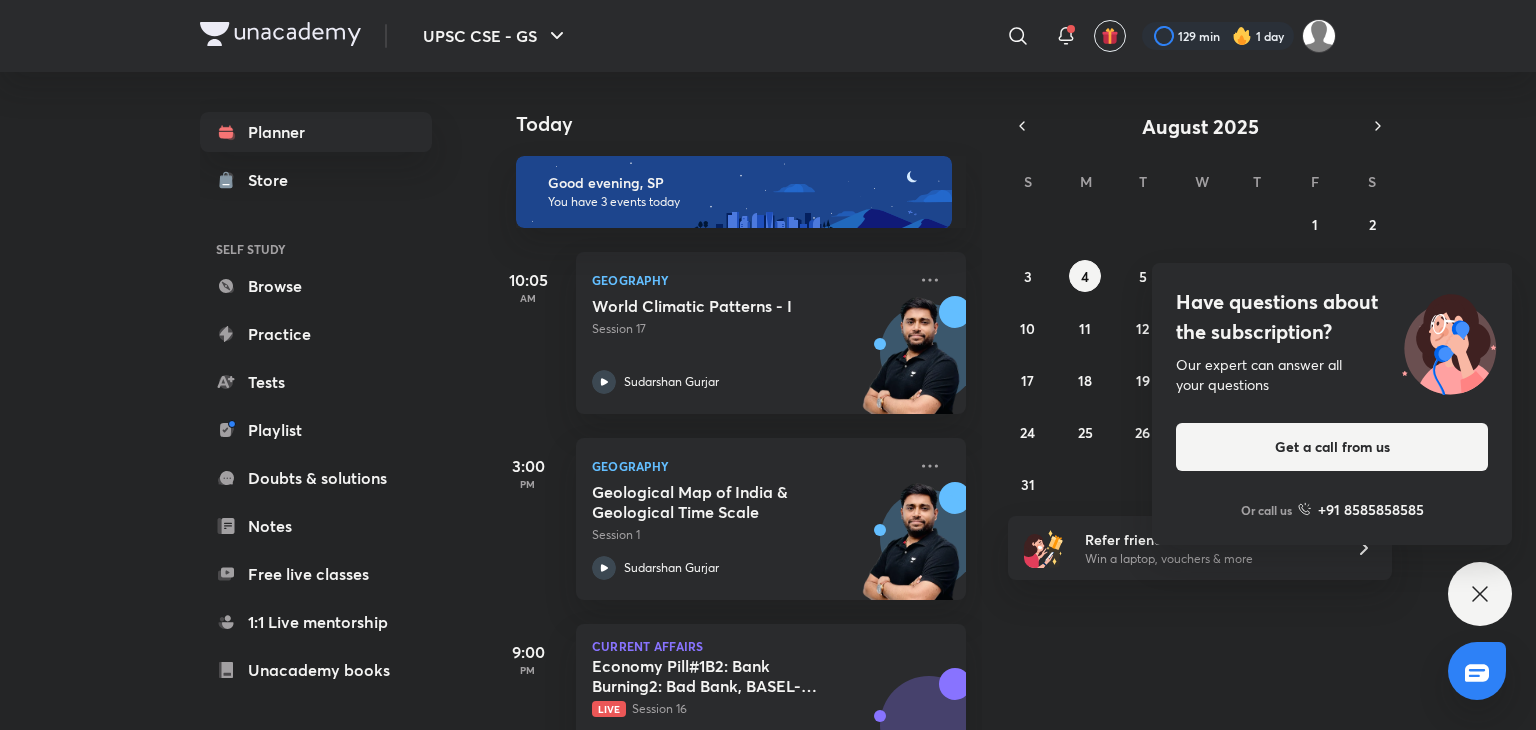 scroll, scrollTop: 0, scrollLeft: 0, axis: both 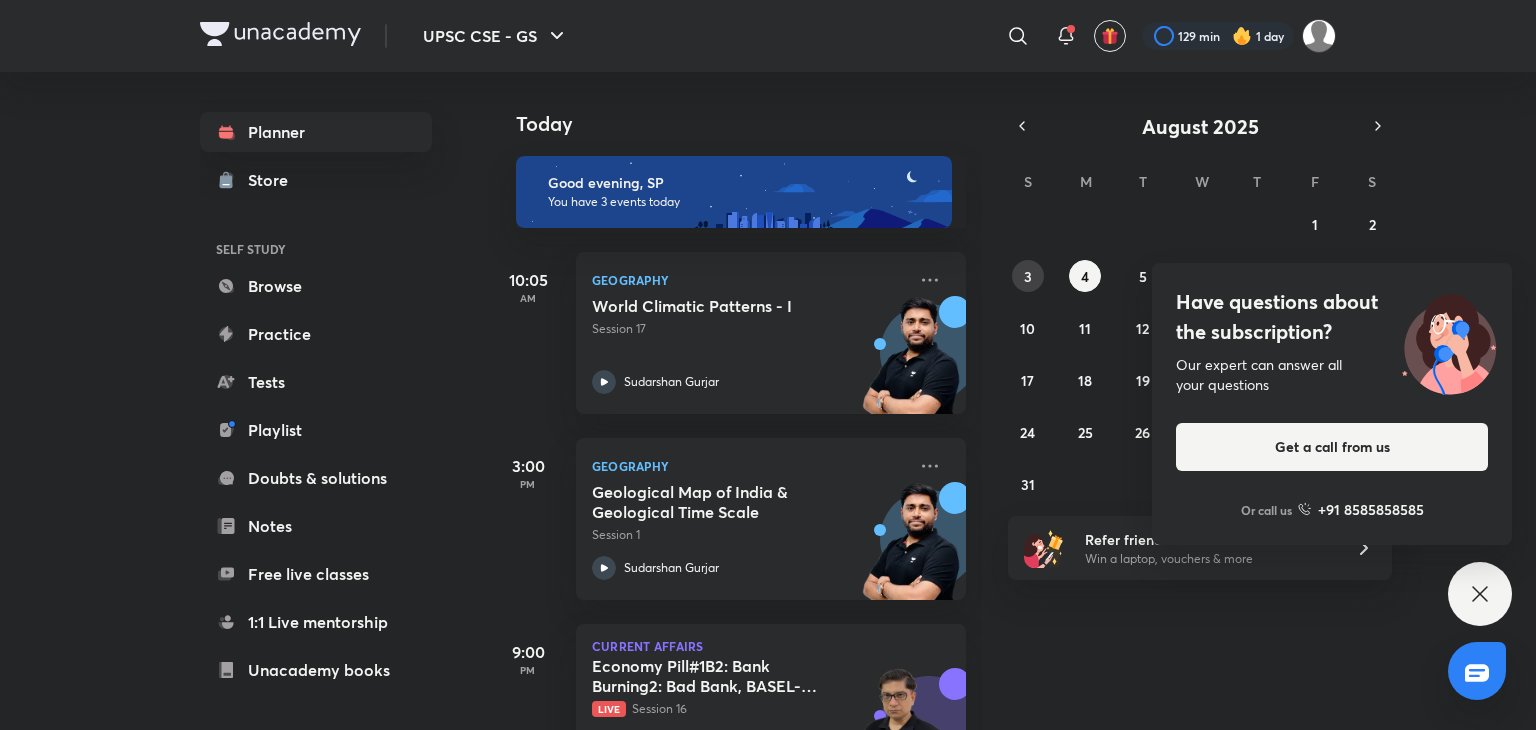 click on "3" at bounding box center (1028, 276) 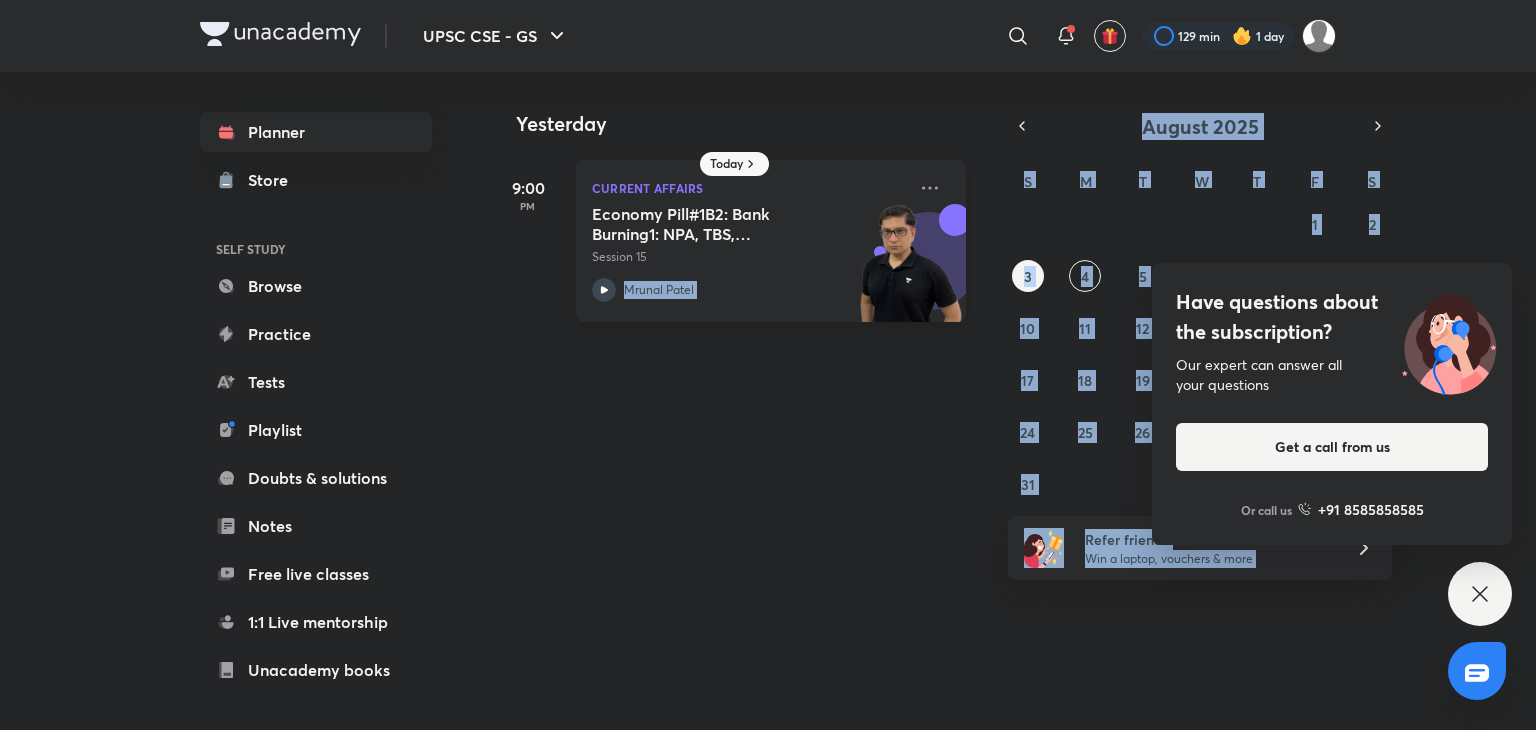 drag, startPoint x: 1473, startPoint y: 595, endPoint x: 612, endPoint y: 283, distance: 915.78656 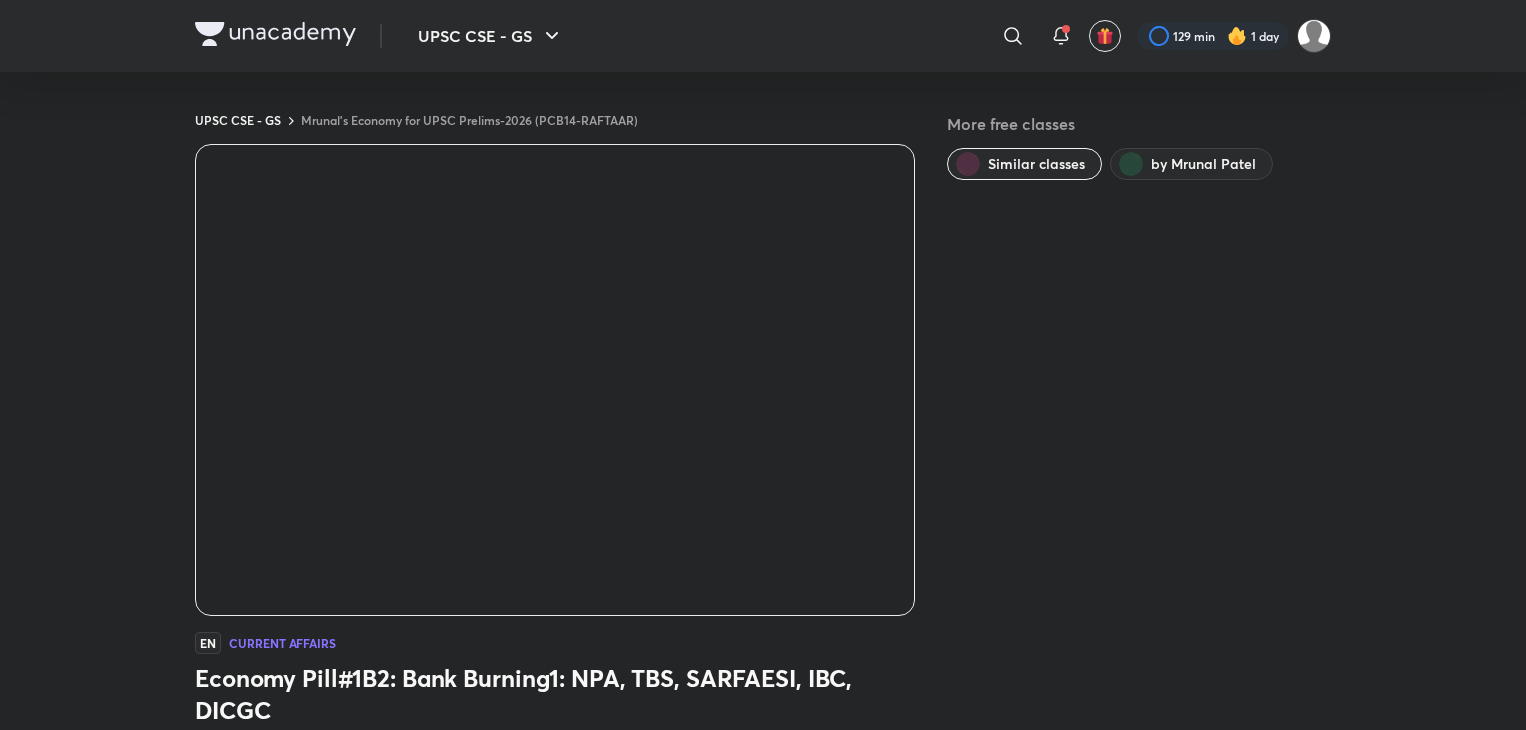 scroll, scrollTop: 0, scrollLeft: 0, axis: both 